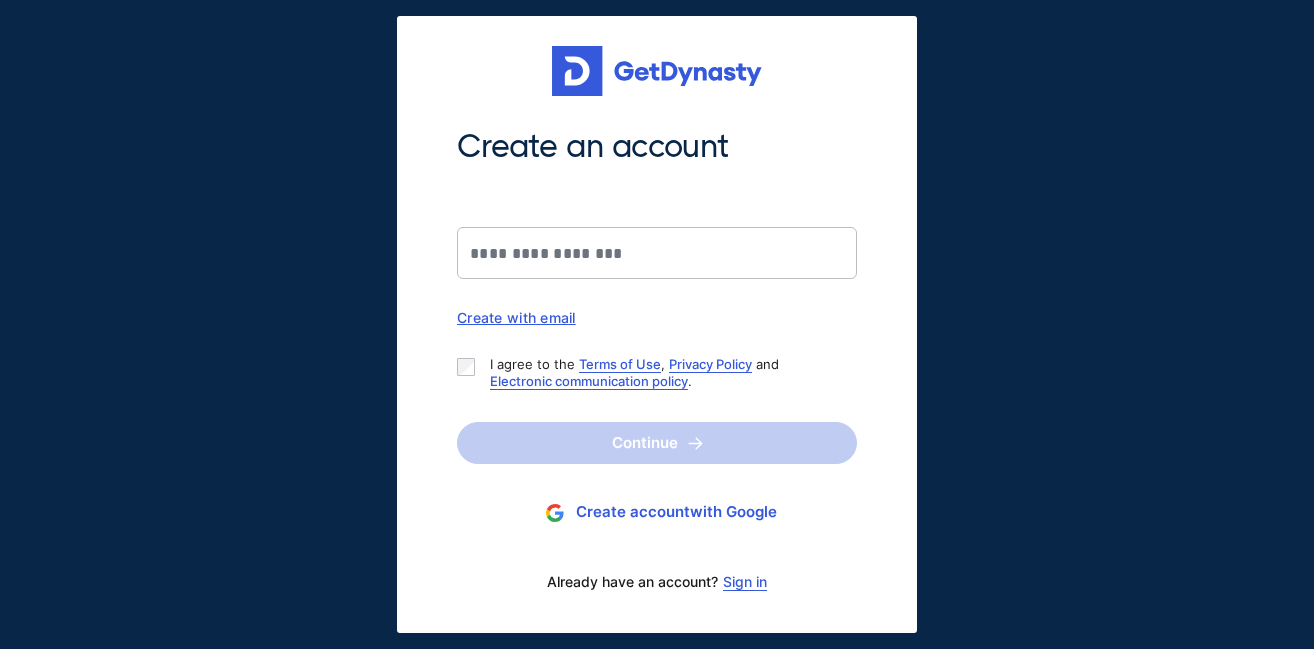 scroll, scrollTop: 0, scrollLeft: 0, axis: both 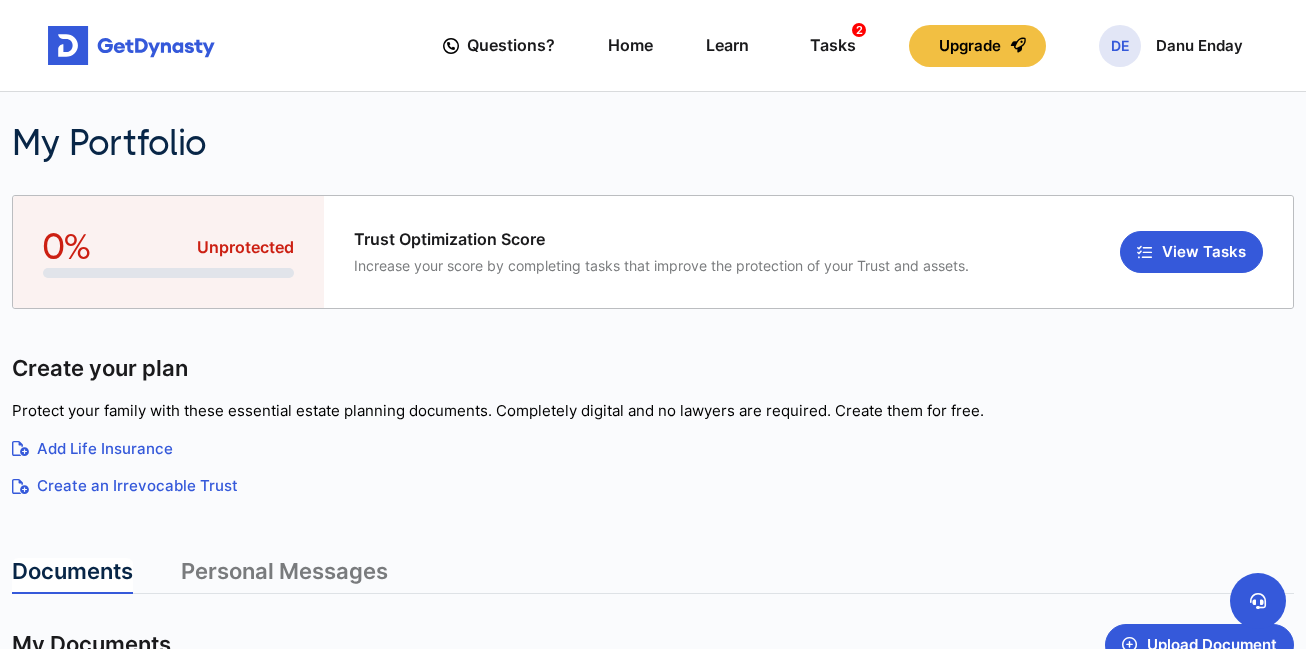 click on "Create an Irrevocable Trust" at bounding box center [653, 486] 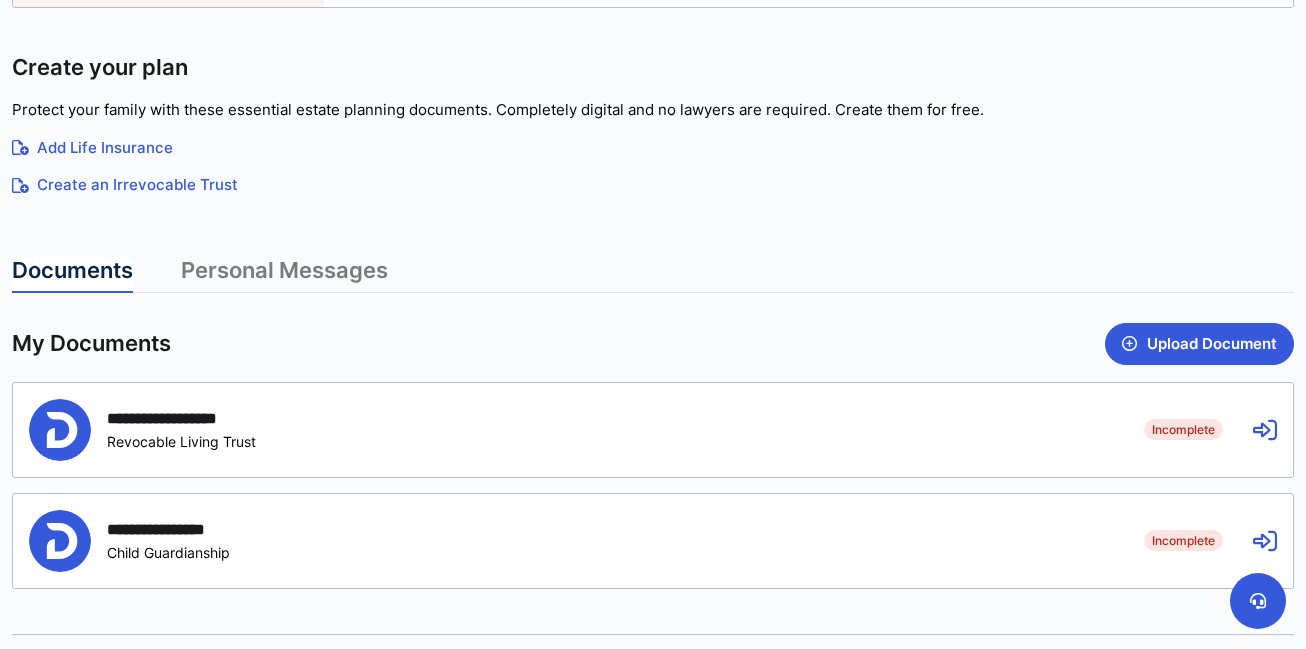 scroll, scrollTop: 338, scrollLeft: 0, axis: vertical 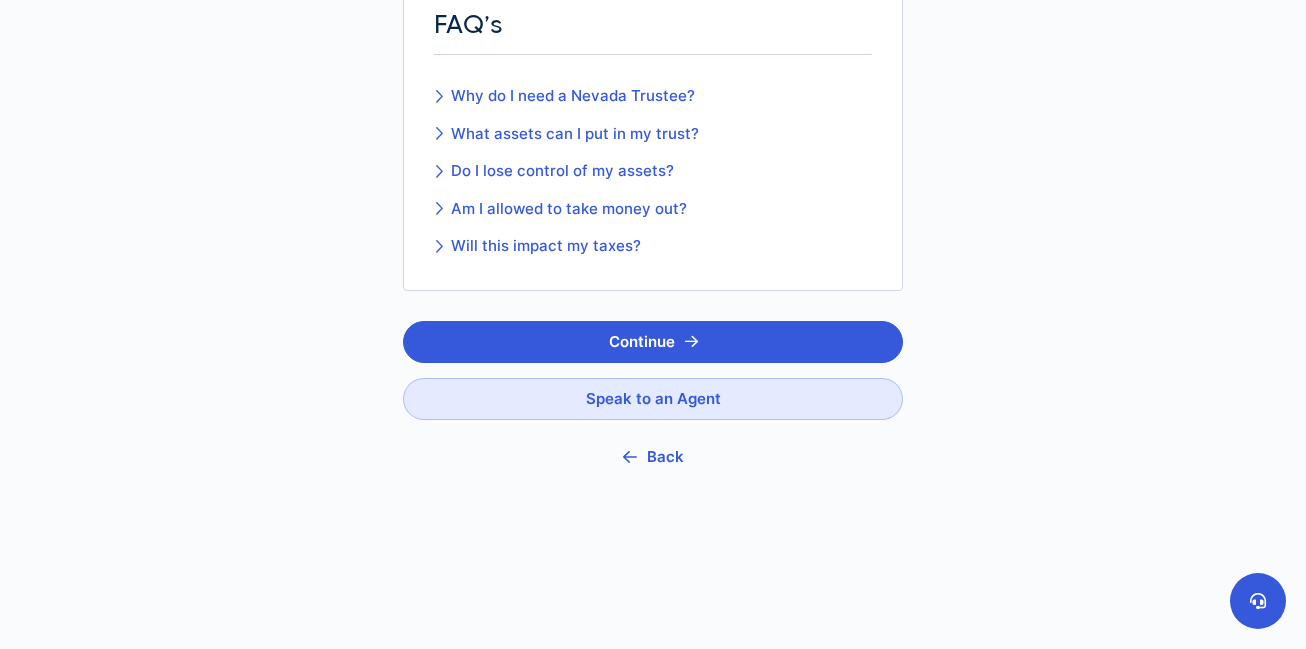 click on "Back" at bounding box center (653, 457) 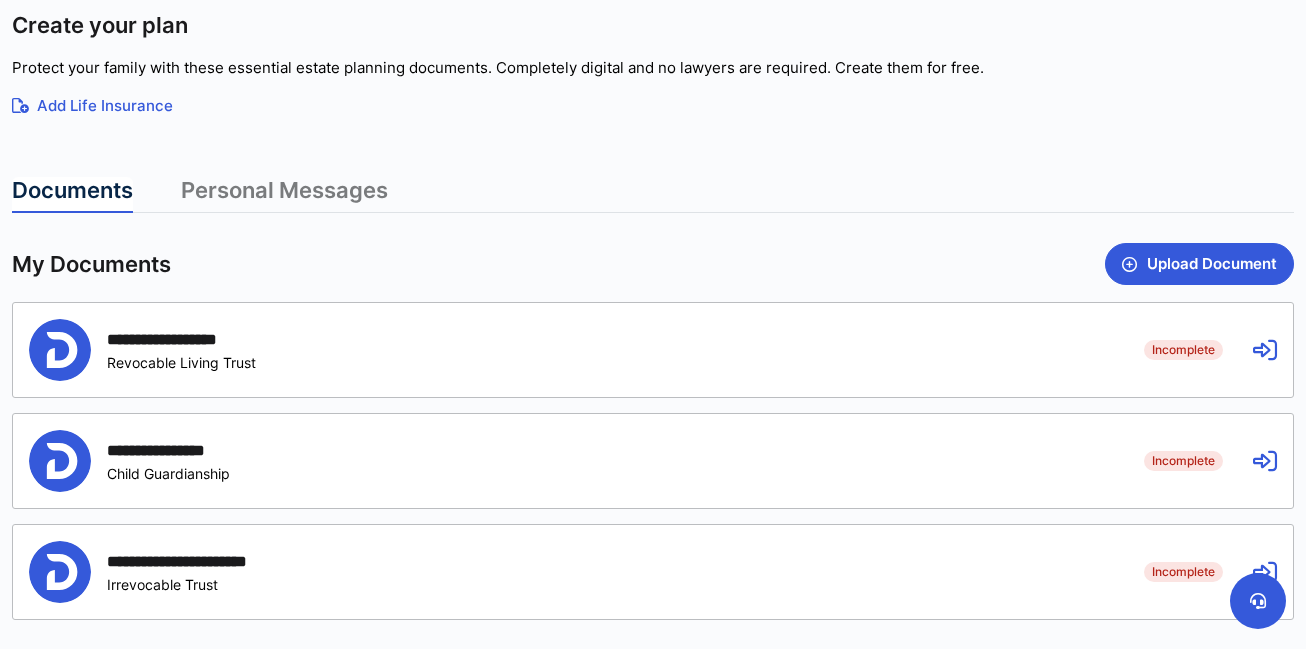 scroll, scrollTop: 345, scrollLeft: 0, axis: vertical 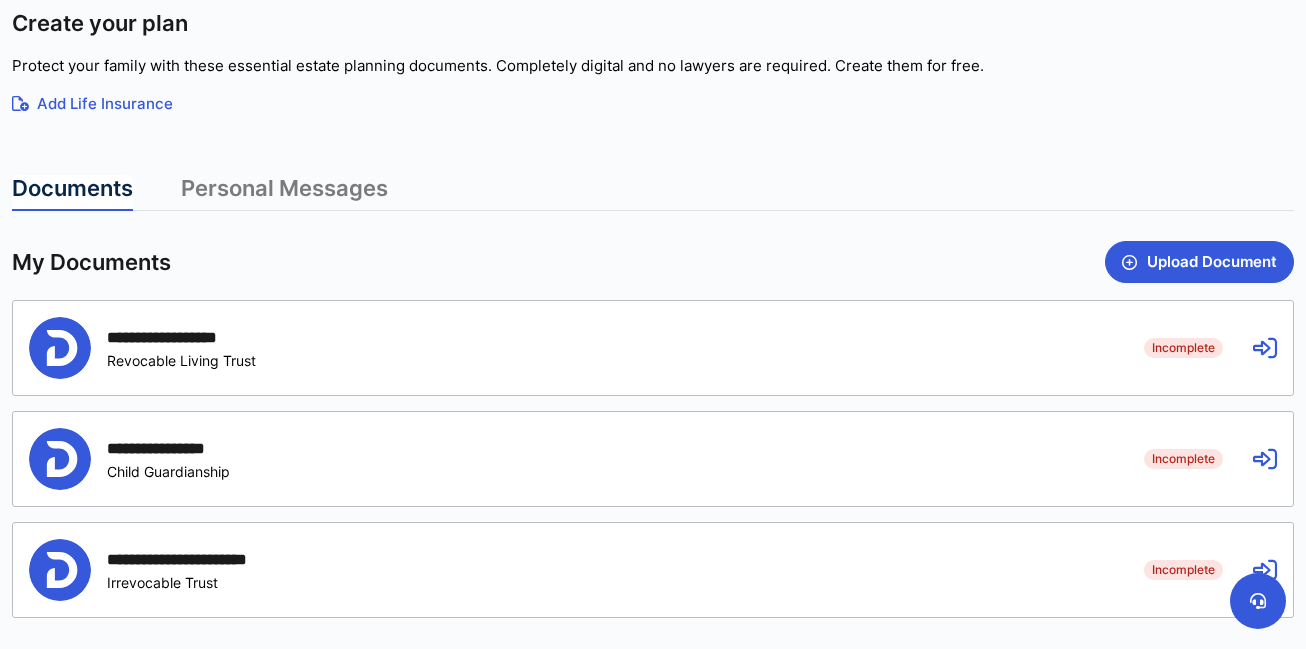 click on "**********" at bounding box center [571, 348] 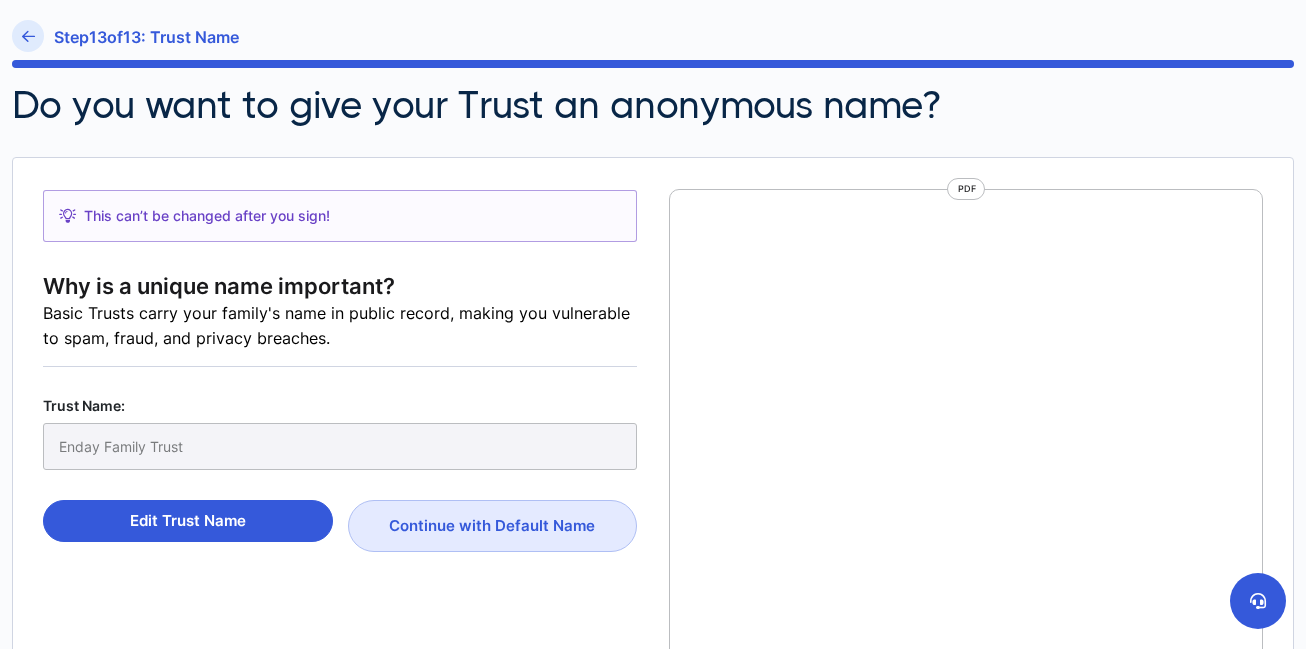 scroll, scrollTop: 30, scrollLeft: 0, axis: vertical 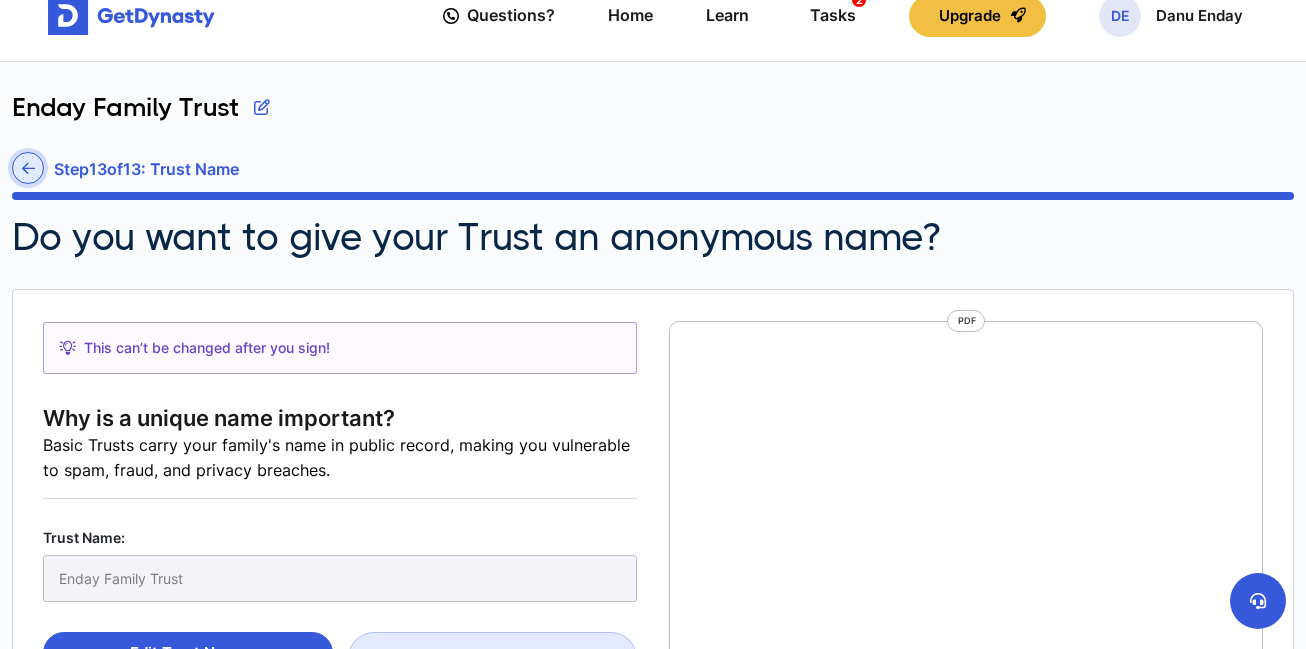 click at bounding box center [28, 168] 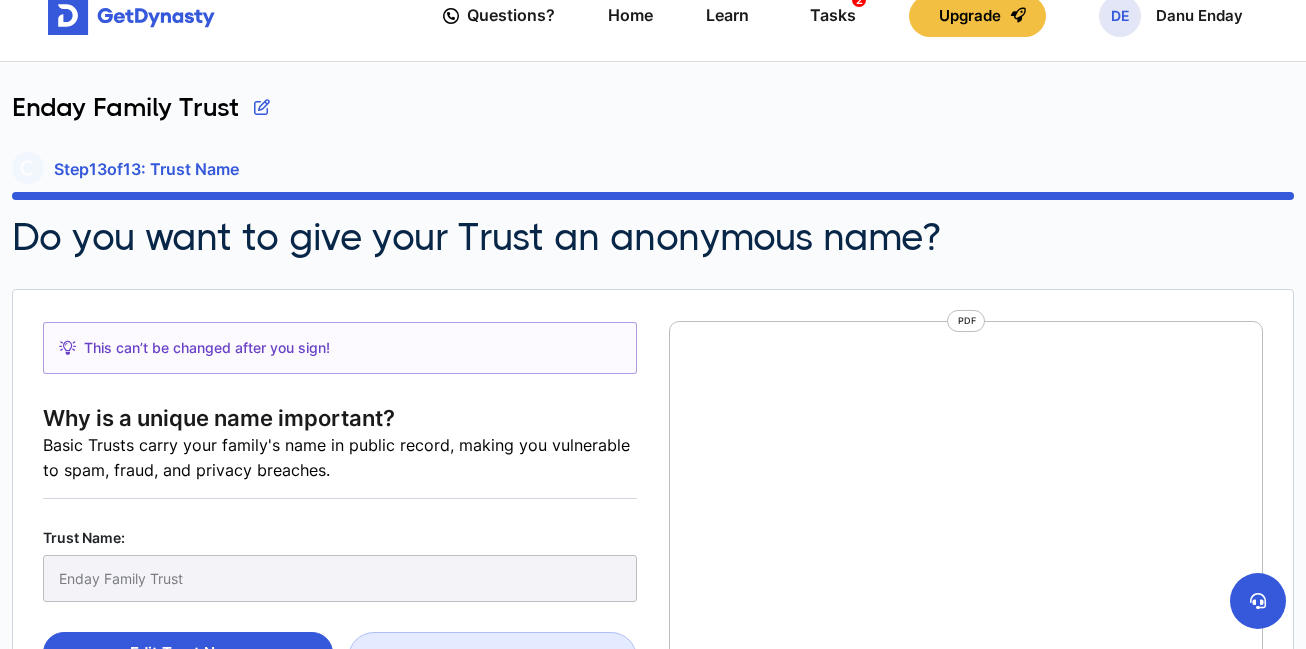 scroll, scrollTop: 9, scrollLeft: 0, axis: vertical 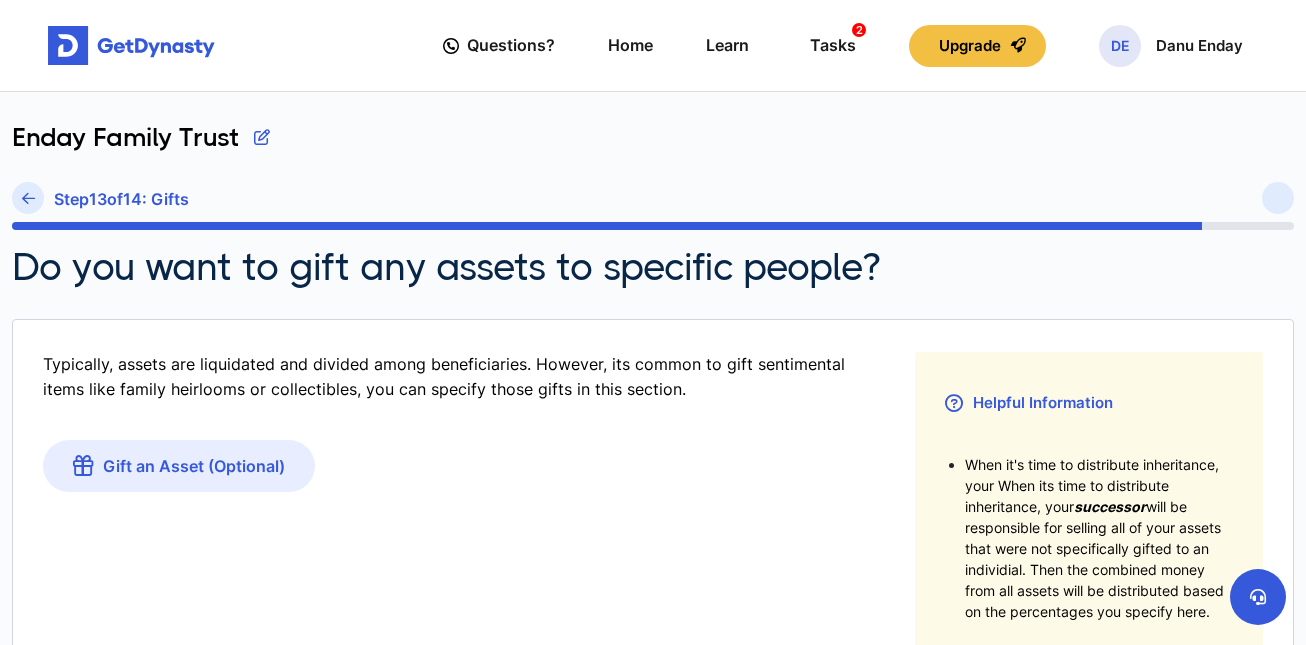 click on "Enday Family Trust" at bounding box center (653, 152) 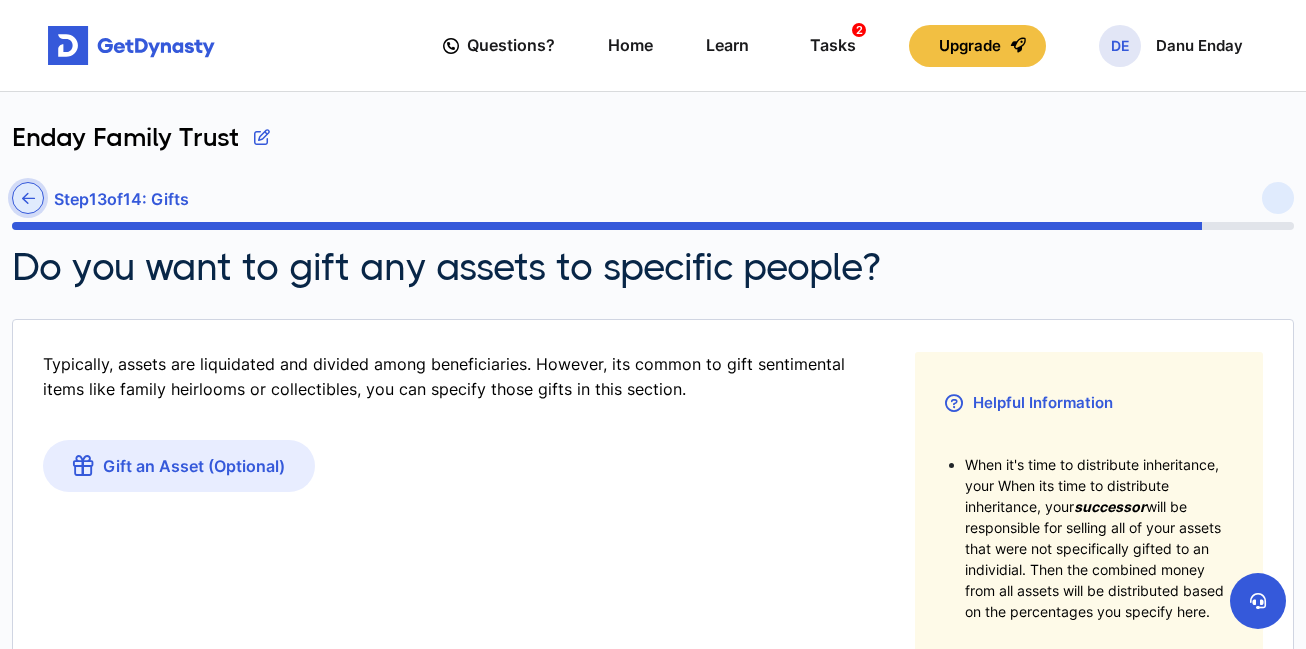 click at bounding box center [28, 198] 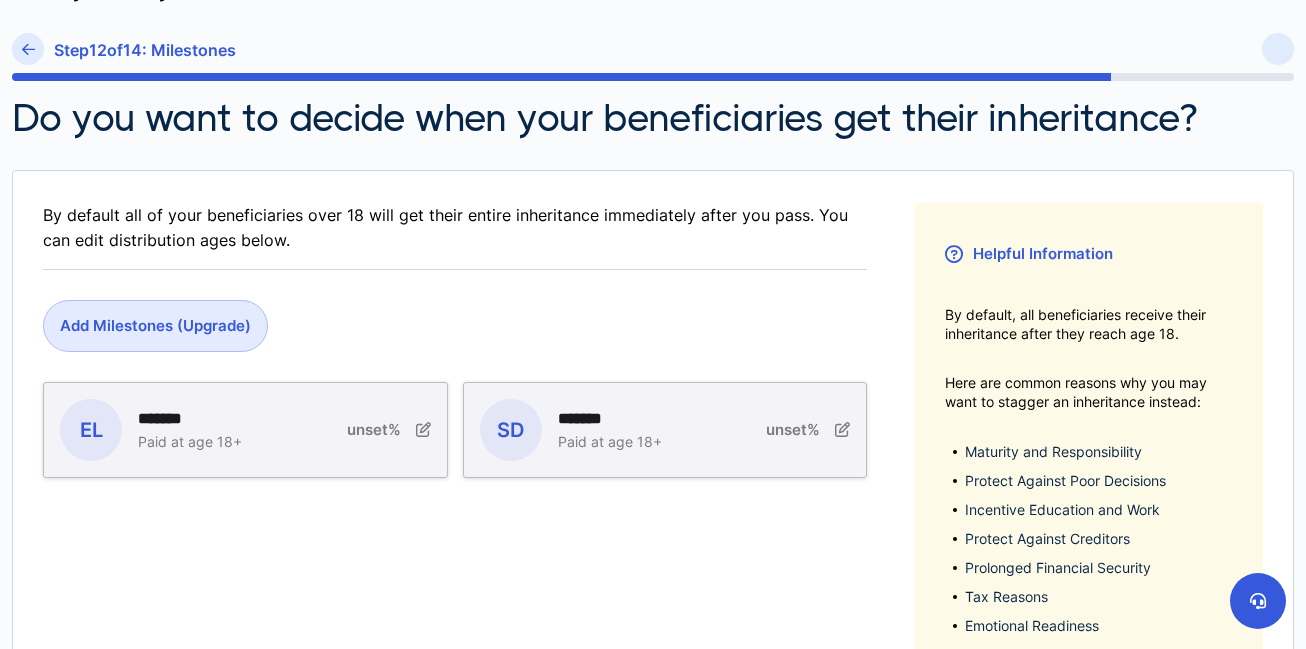 scroll, scrollTop: 151, scrollLeft: 0, axis: vertical 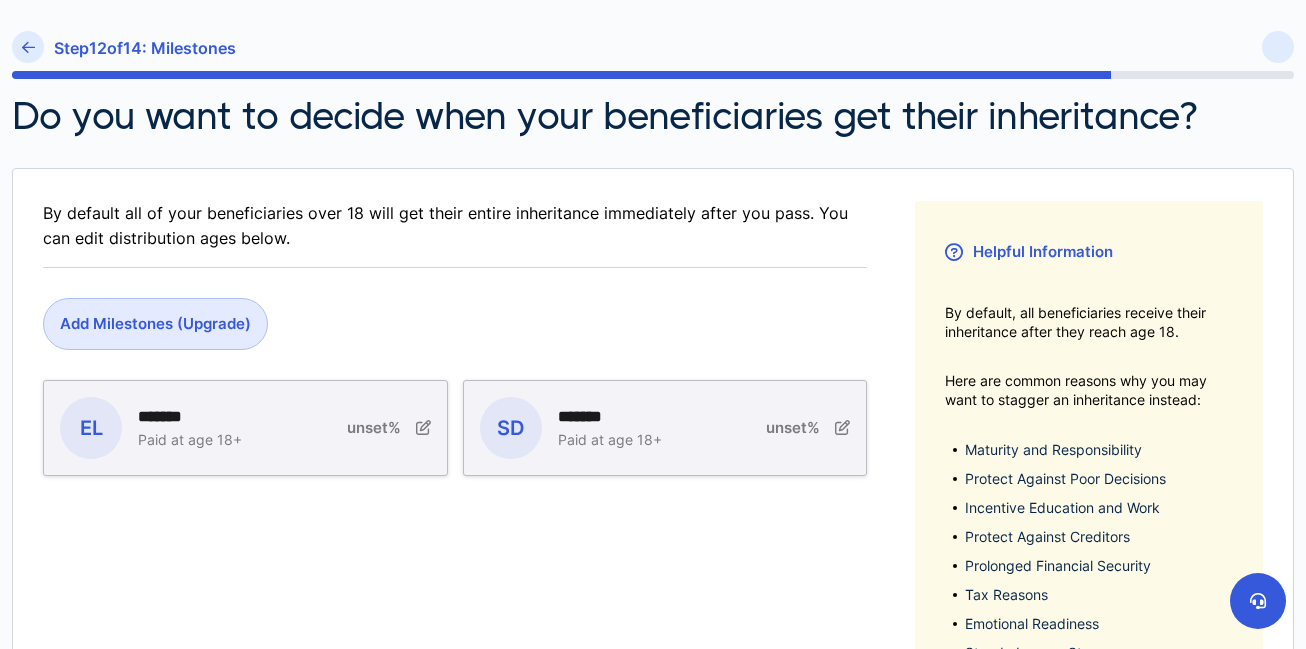 click on "*******" at bounding box center [189, 416] 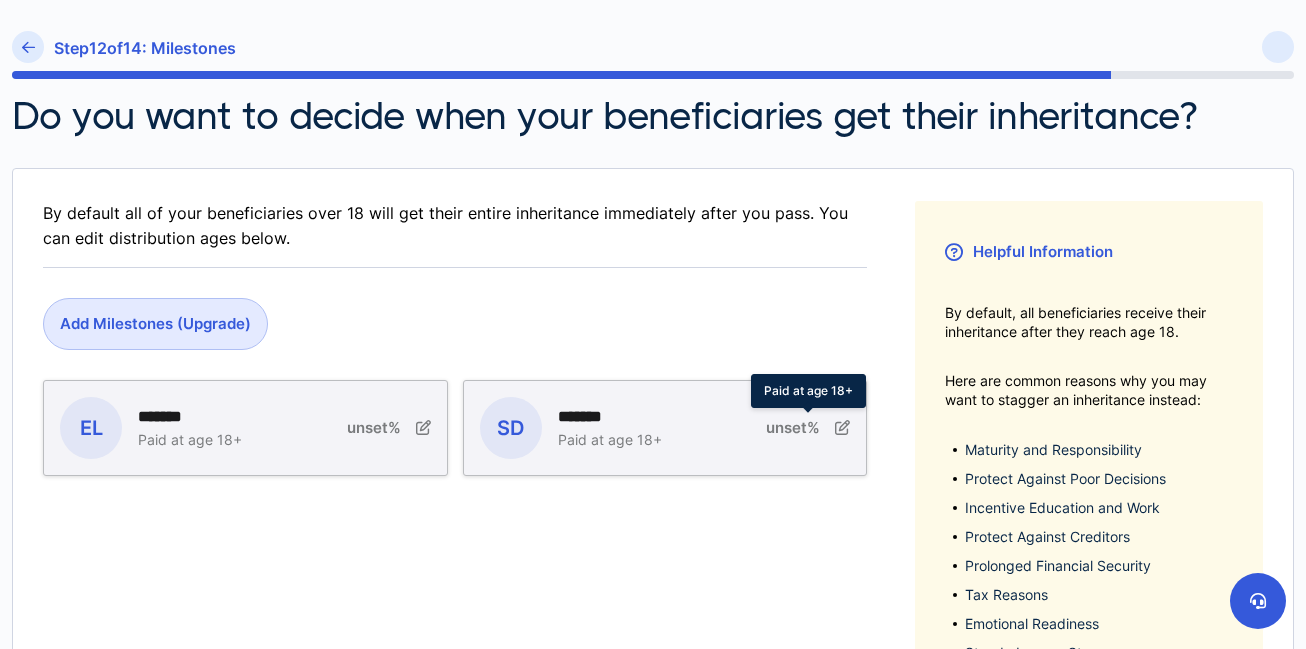 click at bounding box center (842, 427) 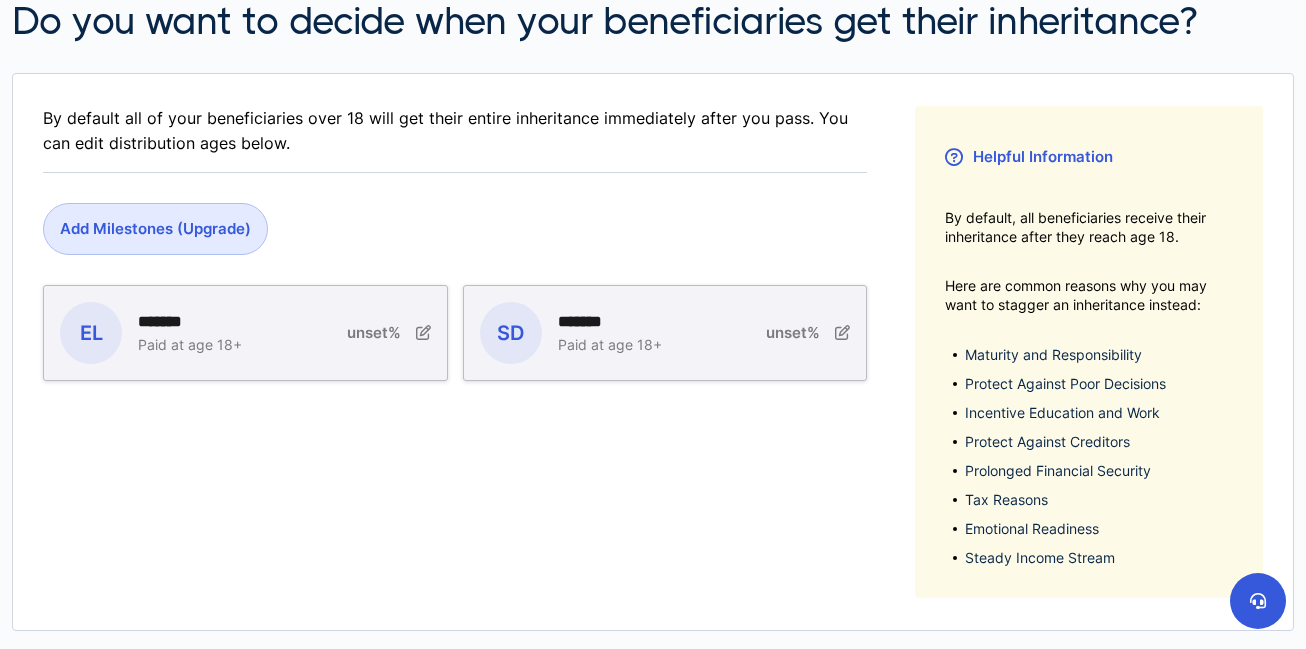scroll, scrollTop: 0, scrollLeft: 0, axis: both 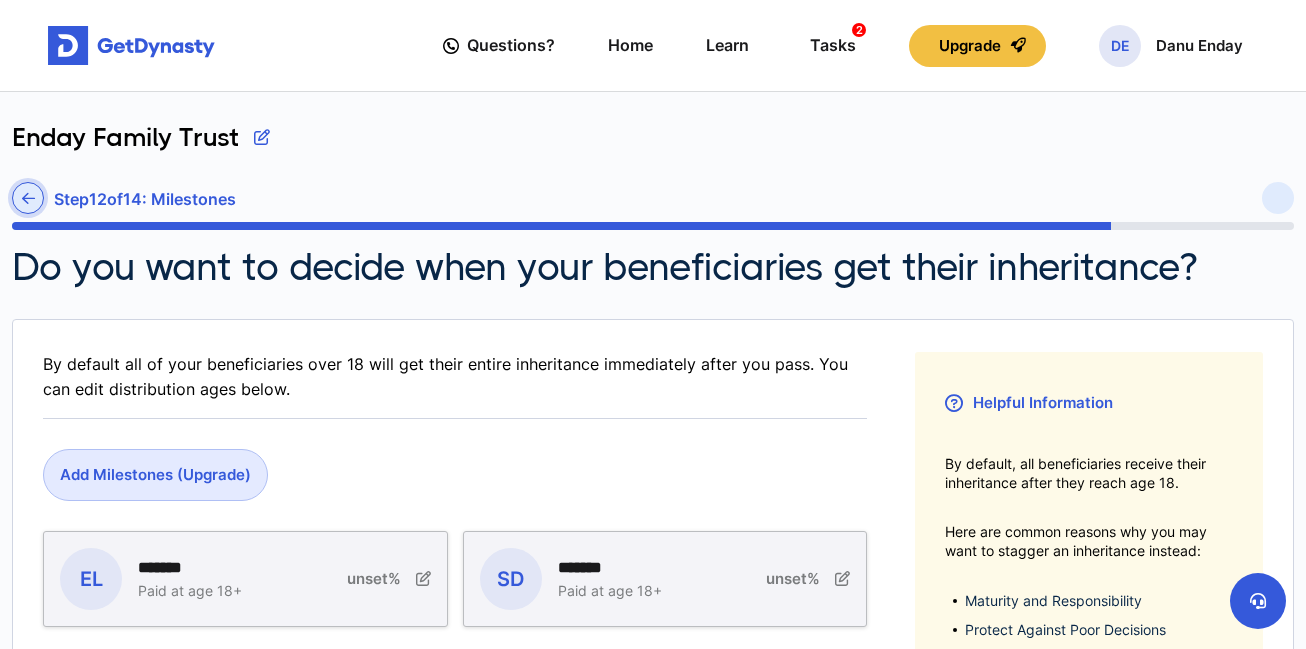 click at bounding box center [28, 198] 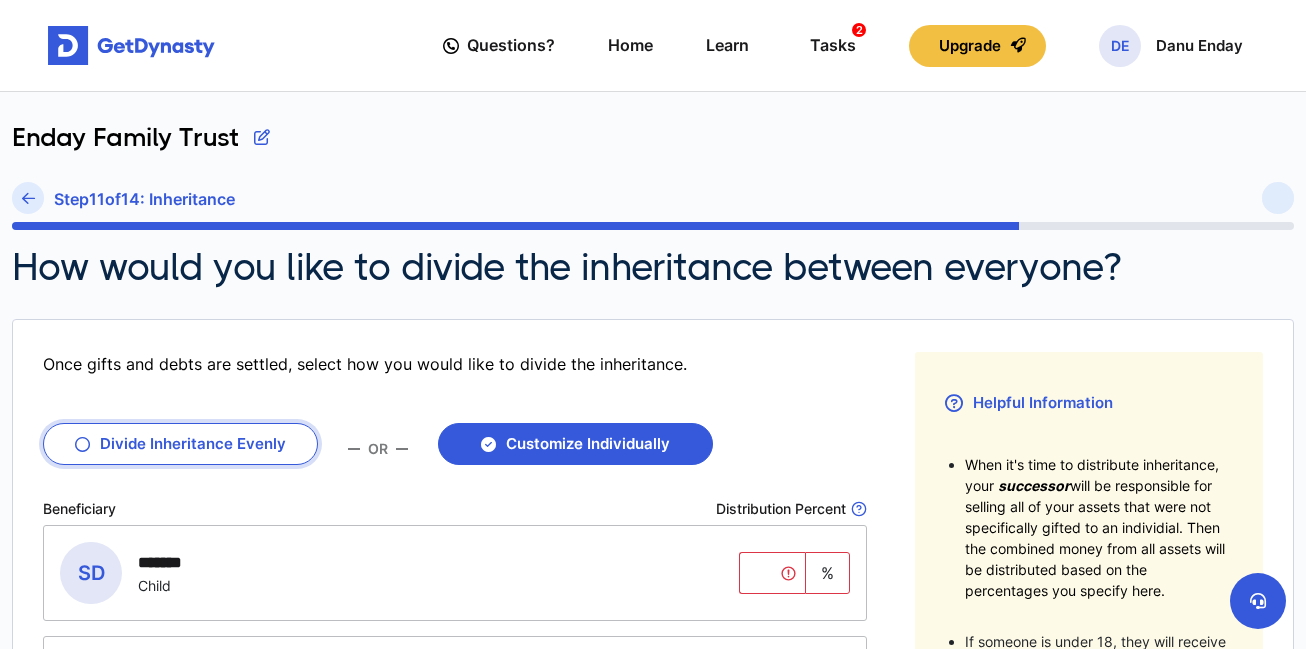 click on "Divide Inheritance Evenly" at bounding box center [180, 444] 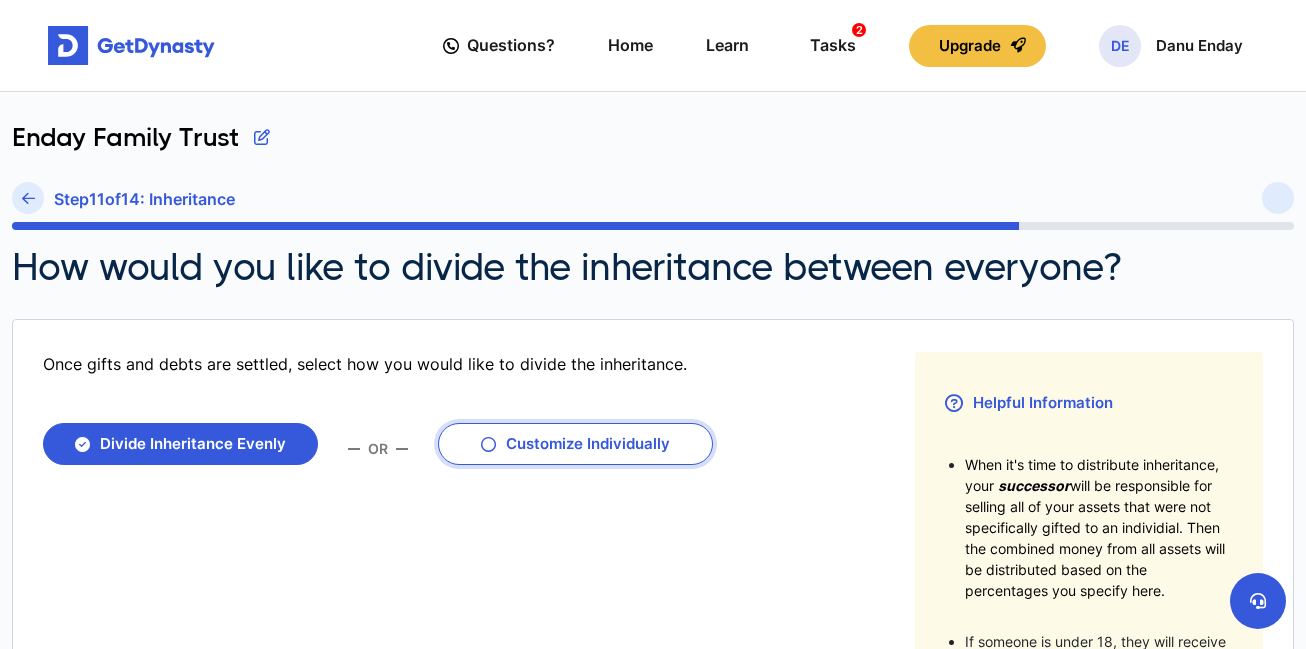 click on "Customize Individually" at bounding box center [575, 444] 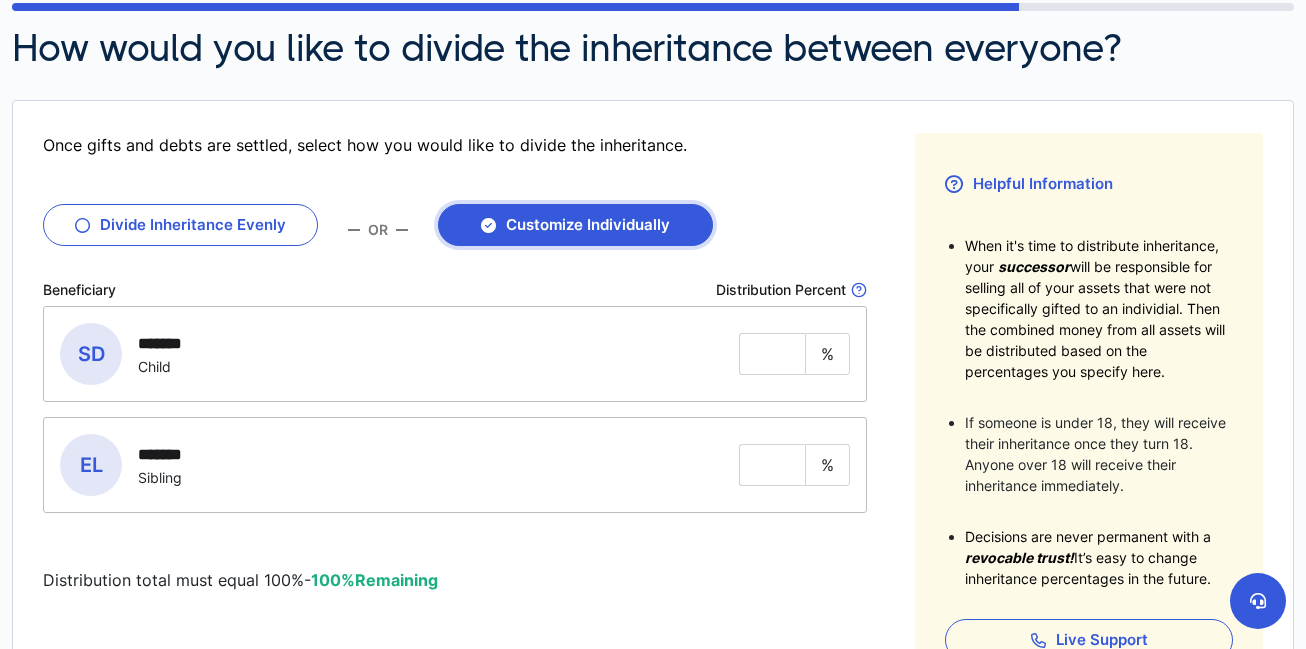 scroll, scrollTop: 234, scrollLeft: 0, axis: vertical 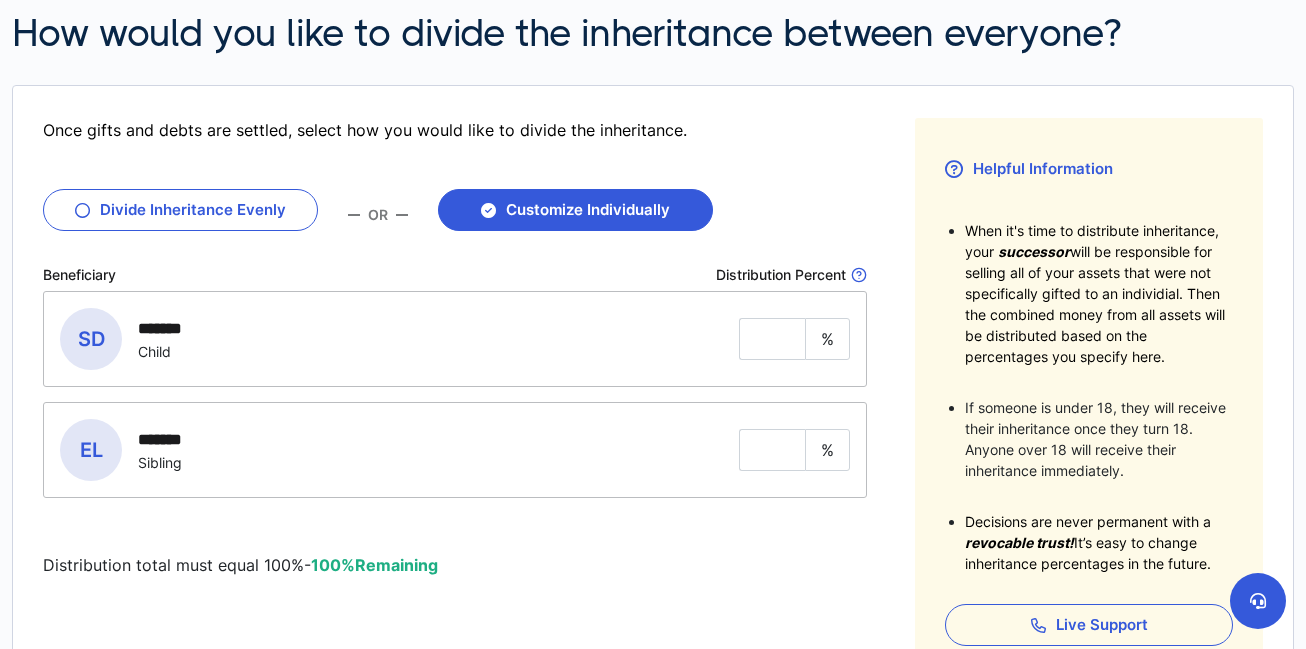 click on "Once gifts and debts are settled, select how you would like to divide the inheritance. Radio Input Divide Inheritance Evenly  OR     Customize Individually Beneficiary Distribution Percent   This is the percentage of allocated assets you want to distribute to a beneficiary based on their distribution age. SD Sam Dan ******* Child % EL EDE Lan ******* Sibling % Distribution total must equal 100%  -  100%  Remaining" at bounding box center [455, 397] 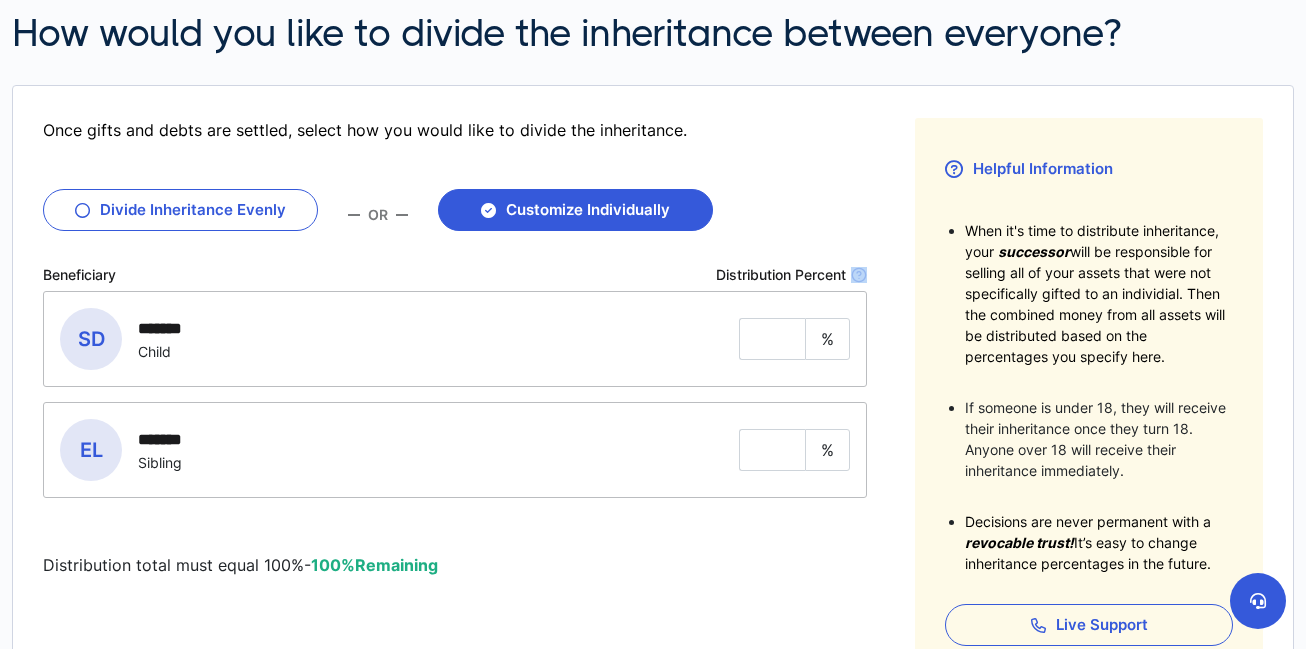click on "Once gifts and debts are settled, select how you would like to divide the inheritance. Radio Input Divide Inheritance Evenly  OR     Customize Individually Beneficiary Distribution Percent   This is the percentage of allocated assets you want to distribute to a beneficiary based on their distribution age. SD Sam Dan ******* Child % EL EDE Lan ******* Sibling % Distribution total must equal 100%  -  100%  Remaining" at bounding box center [455, 397] 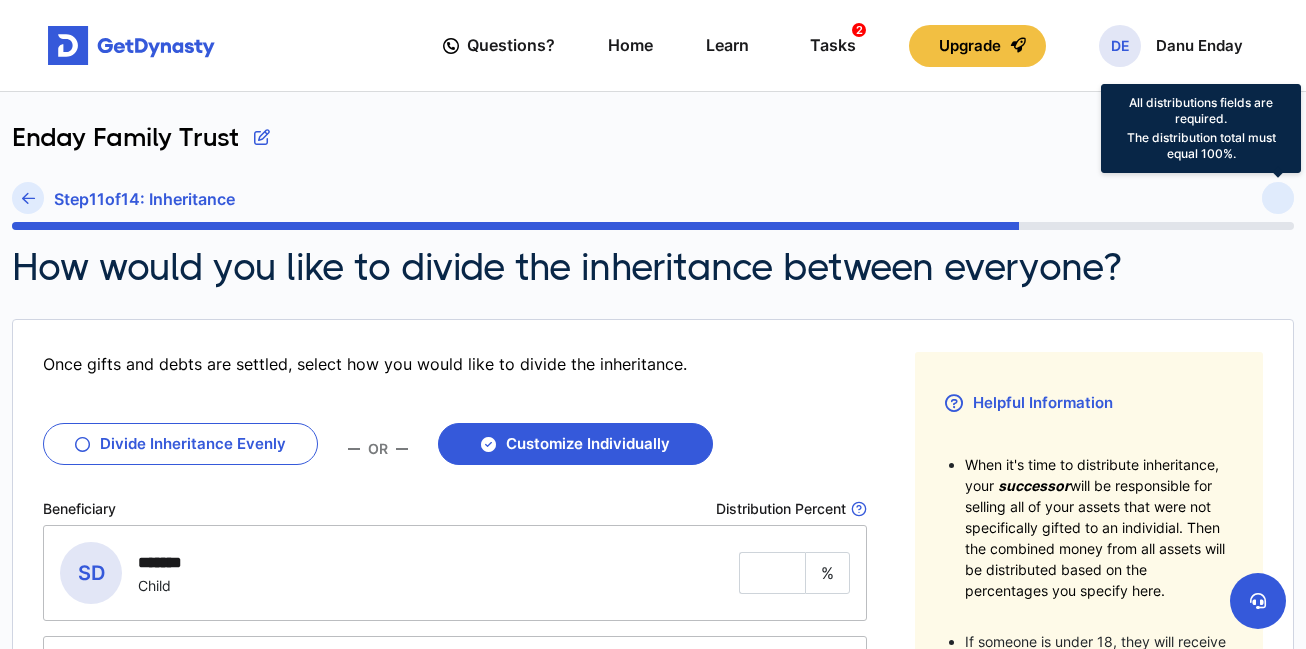 click at bounding box center [1278, 198] 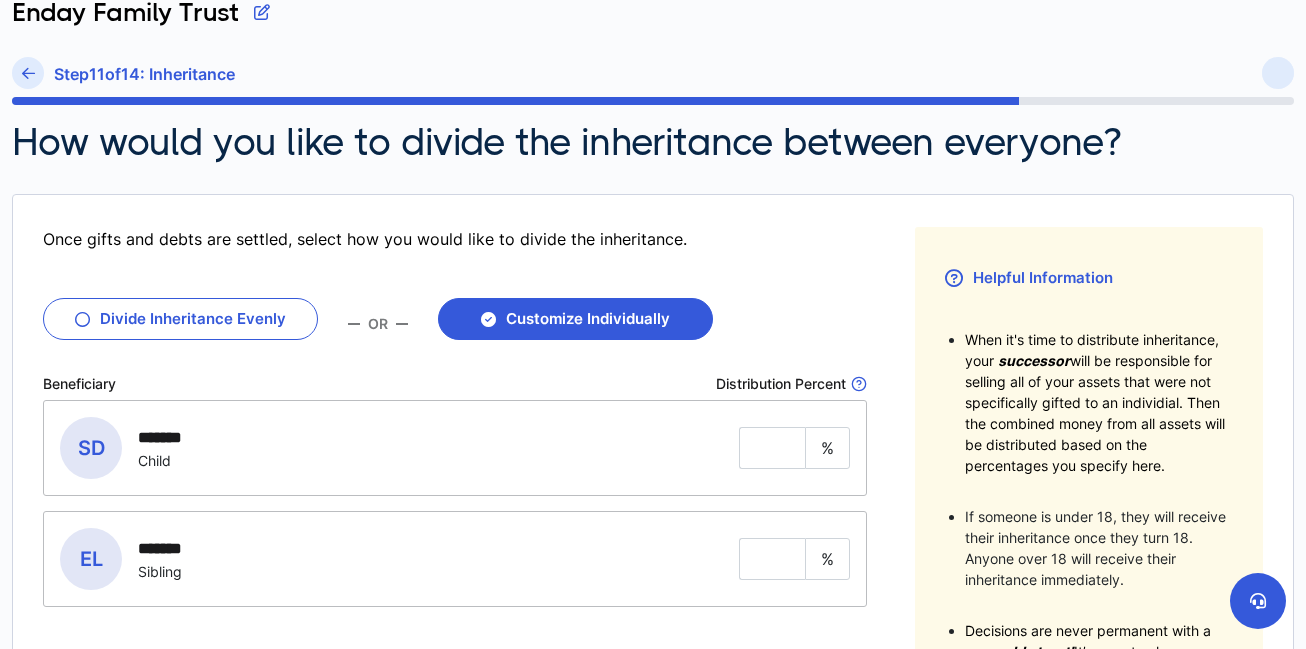scroll, scrollTop: 130, scrollLeft: 0, axis: vertical 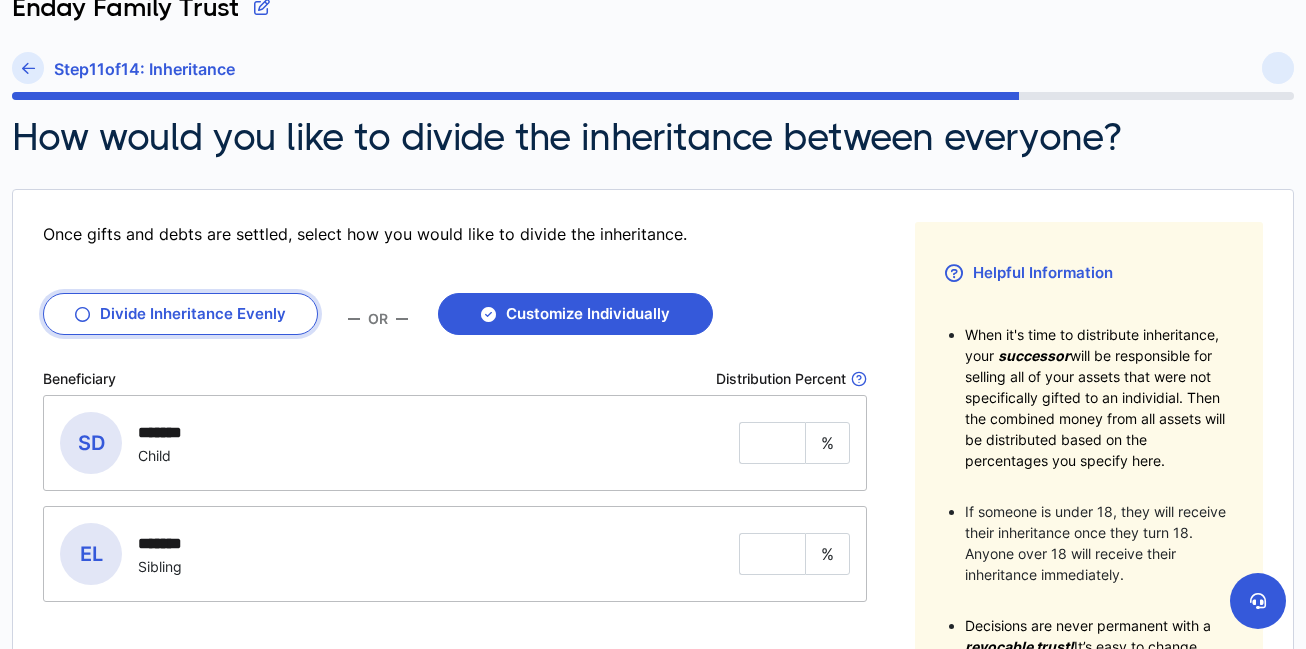 click on "Divide Inheritance Evenly" at bounding box center [180, 314] 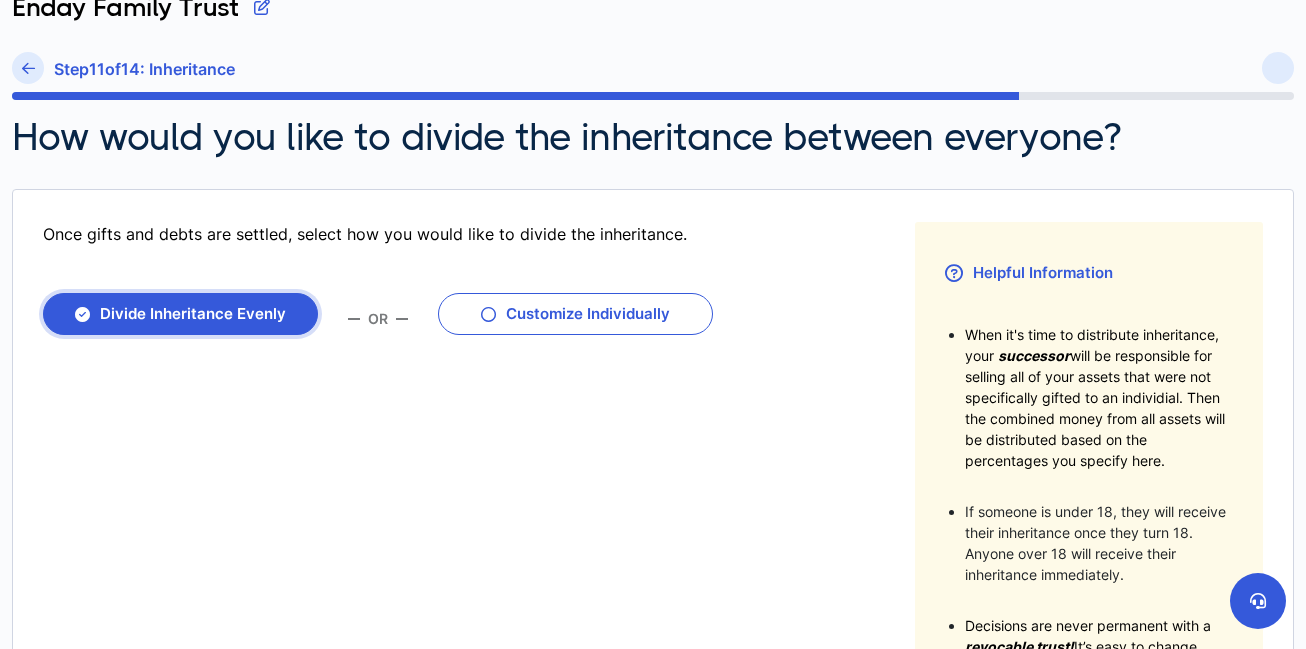 scroll, scrollTop: 0, scrollLeft: 0, axis: both 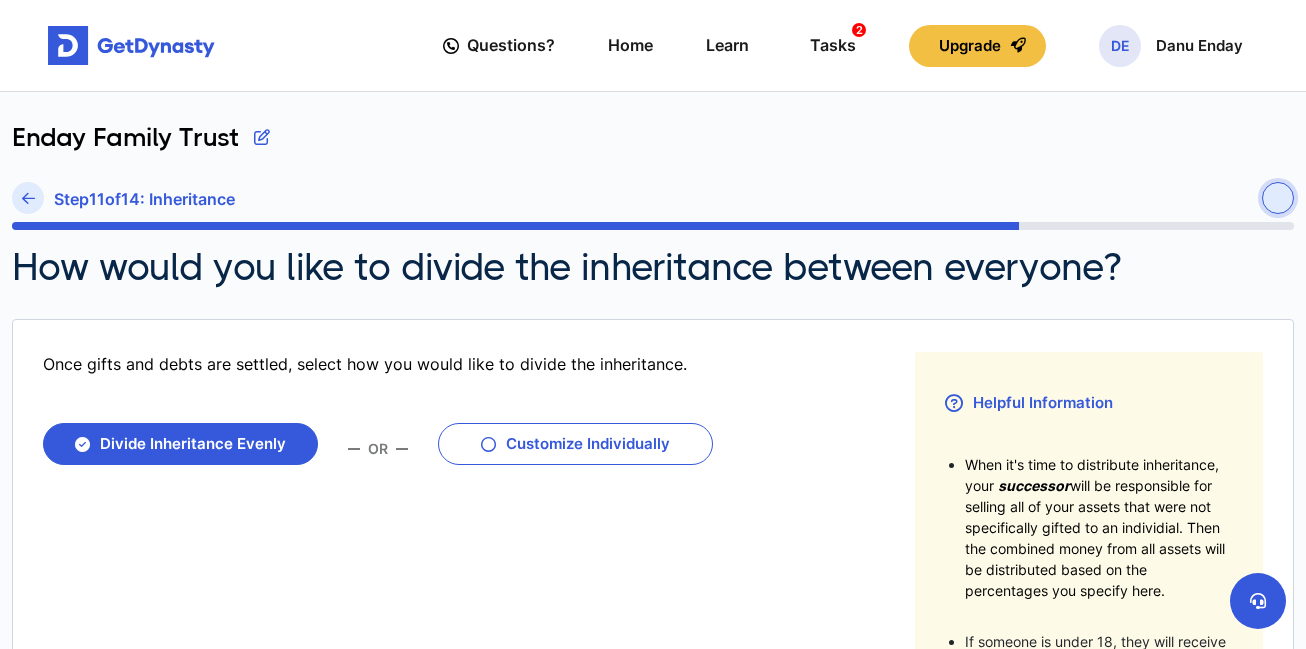 click at bounding box center [1278, 198] 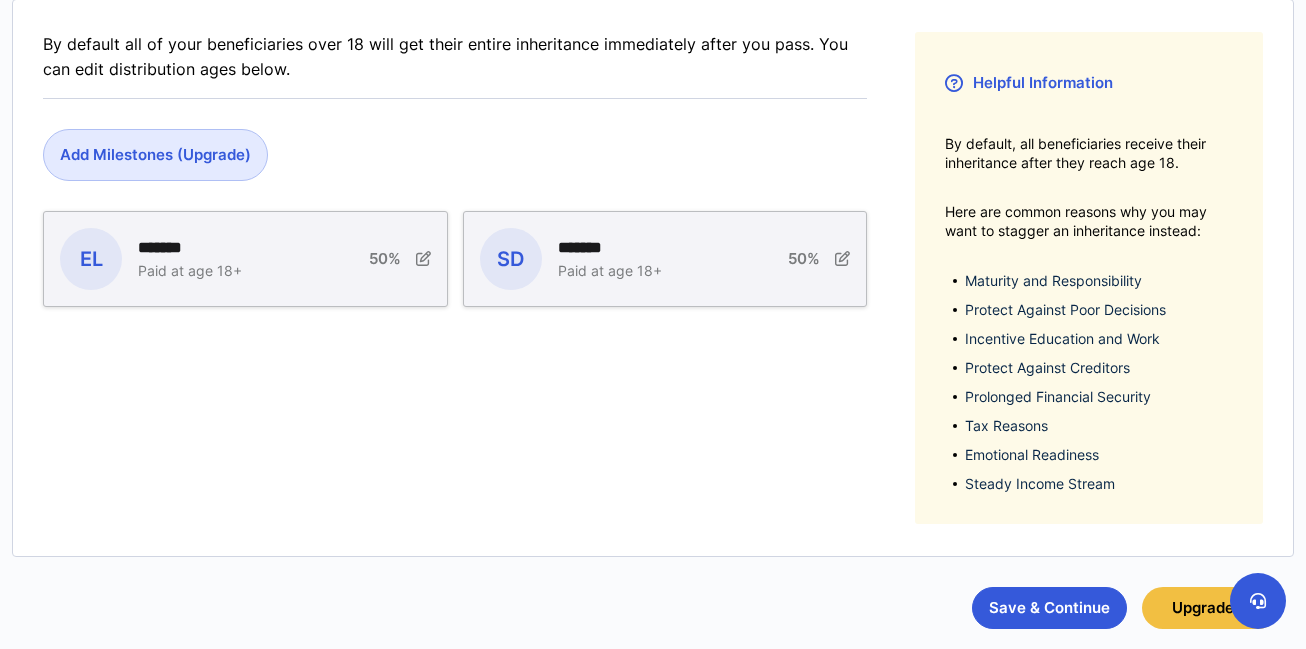 scroll, scrollTop: 0, scrollLeft: 0, axis: both 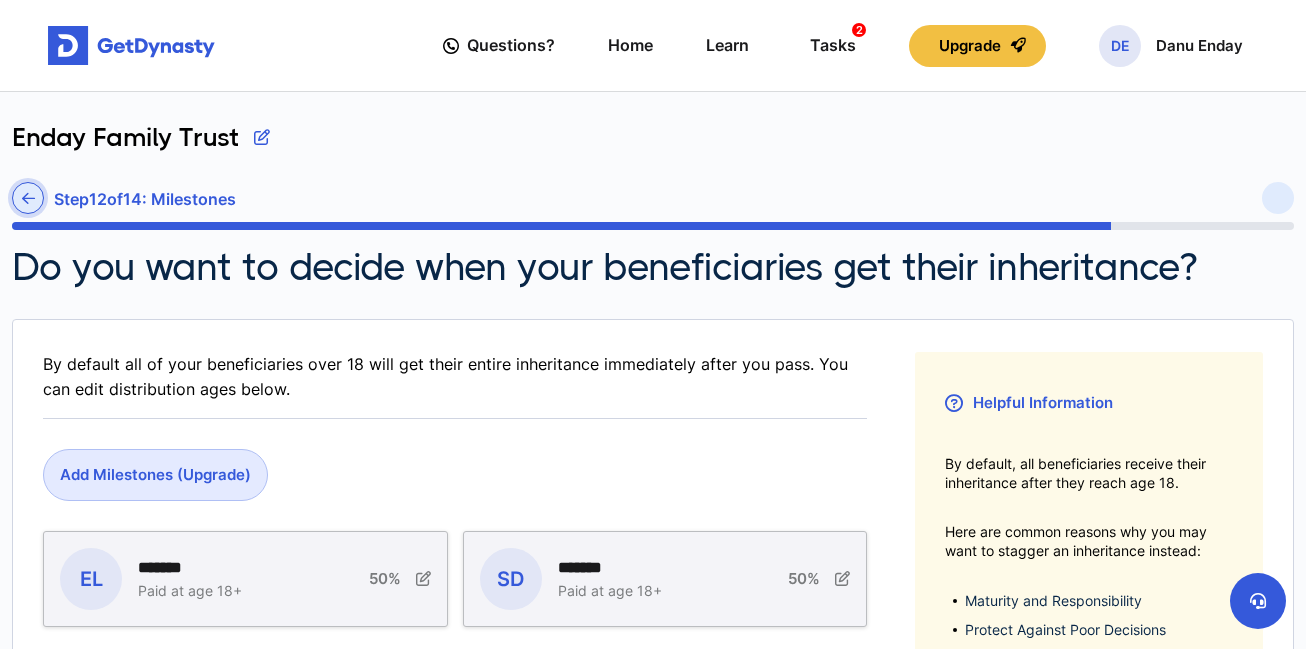 click at bounding box center (28, 198) 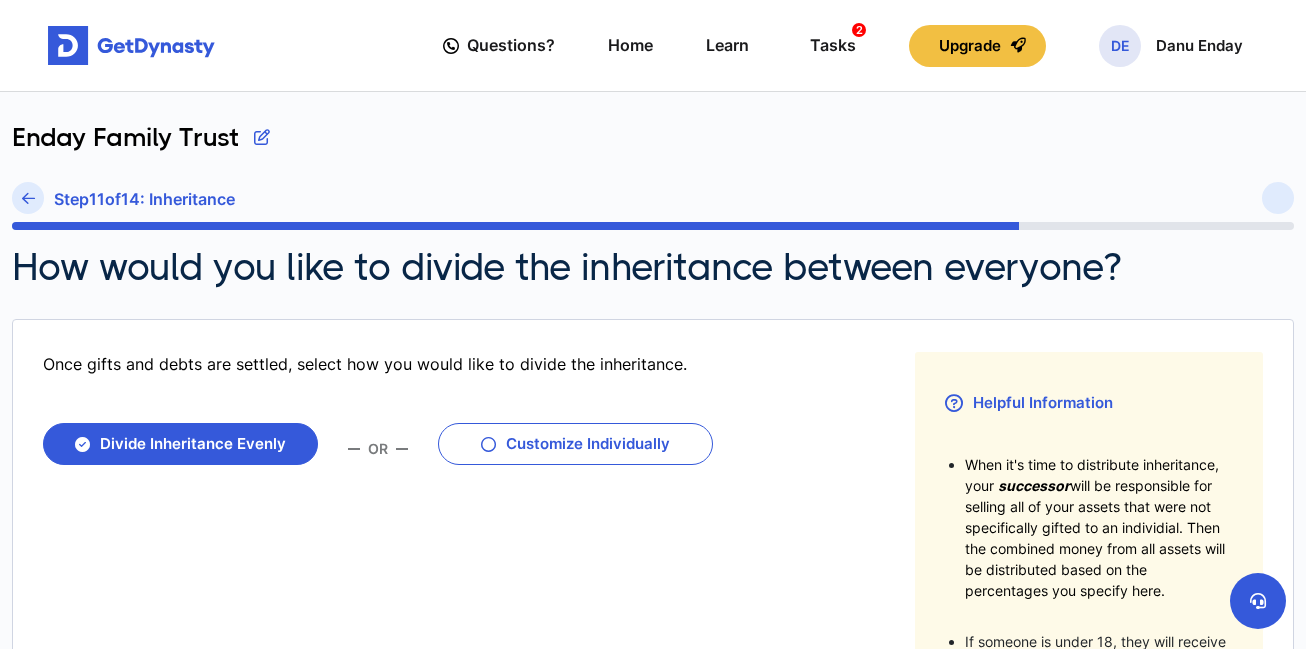 click at bounding box center (28, 198) 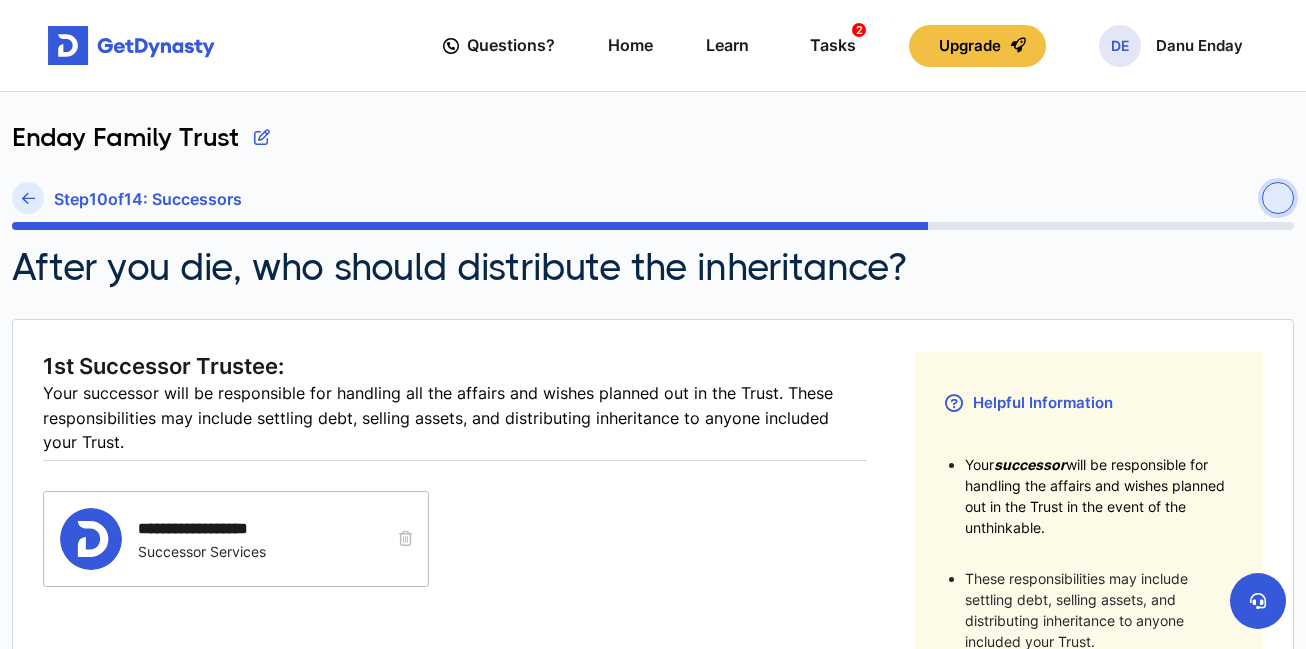 click at bounding box center (1278, 198) 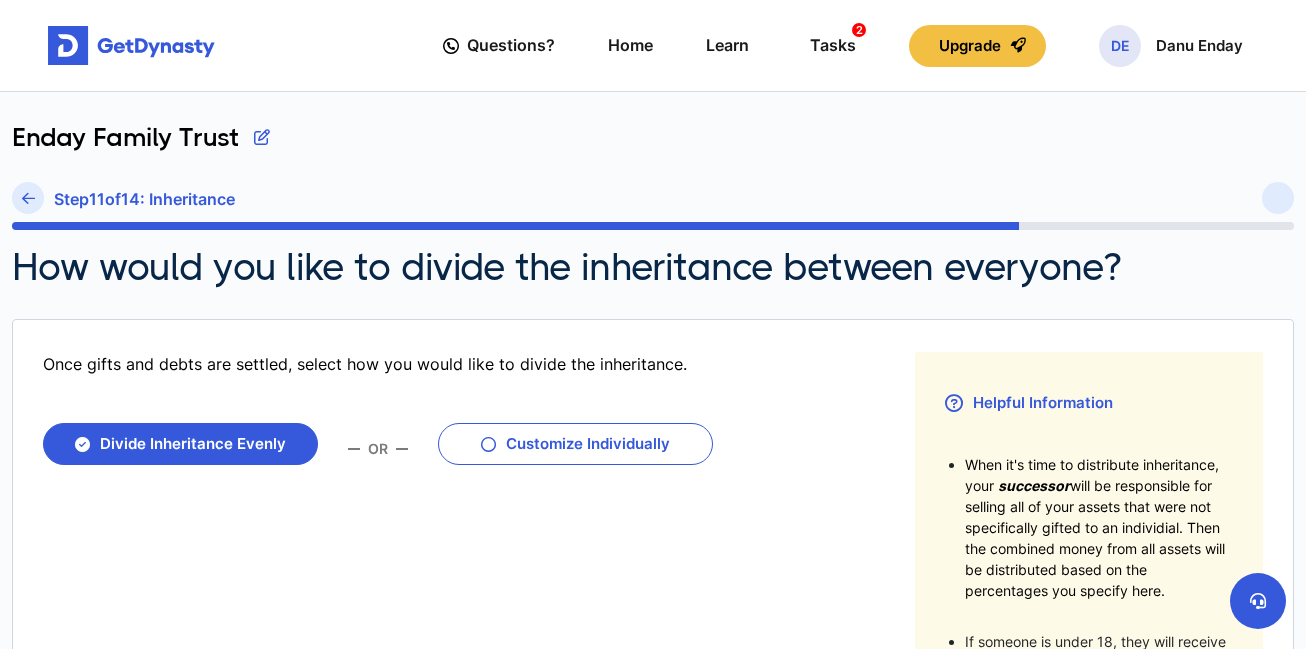 drag, startPoint x: 287, startPoint y: 477, endPoint x: 244, endPoint y: 565, distance: 97.94386 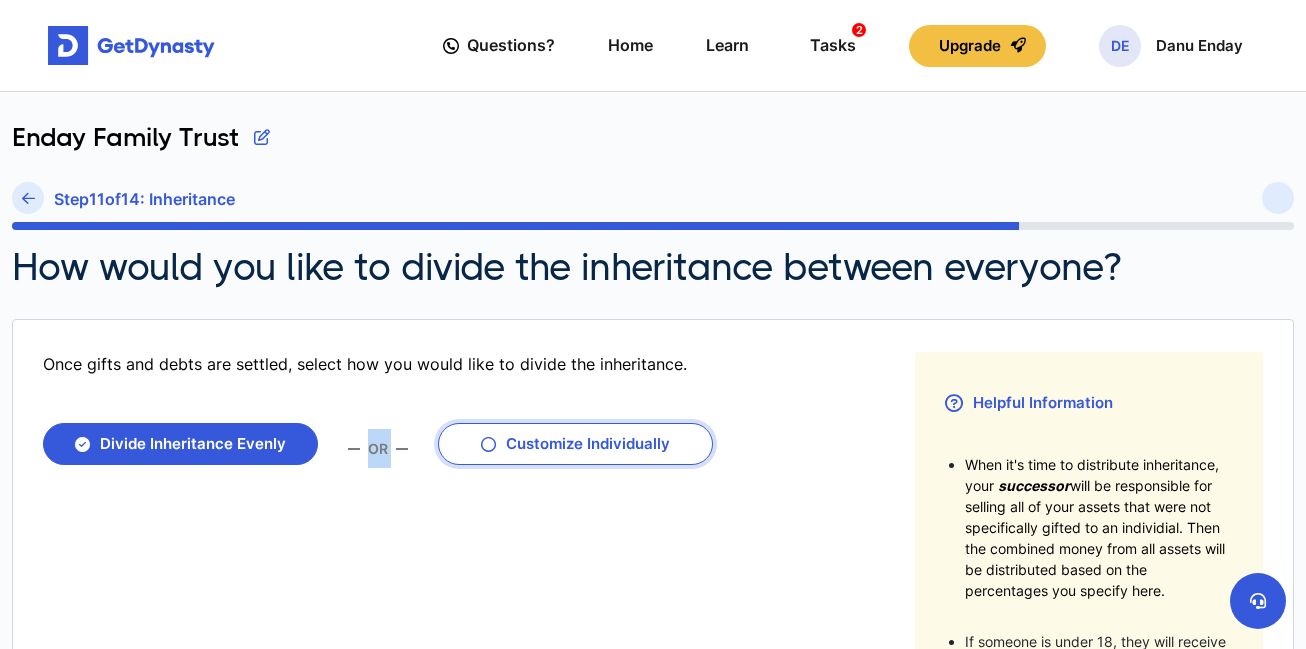 drag, startPoint x: 506, startPoint y: 403, endPoint x: 550, endPoint y: 442, distance: 58.796257 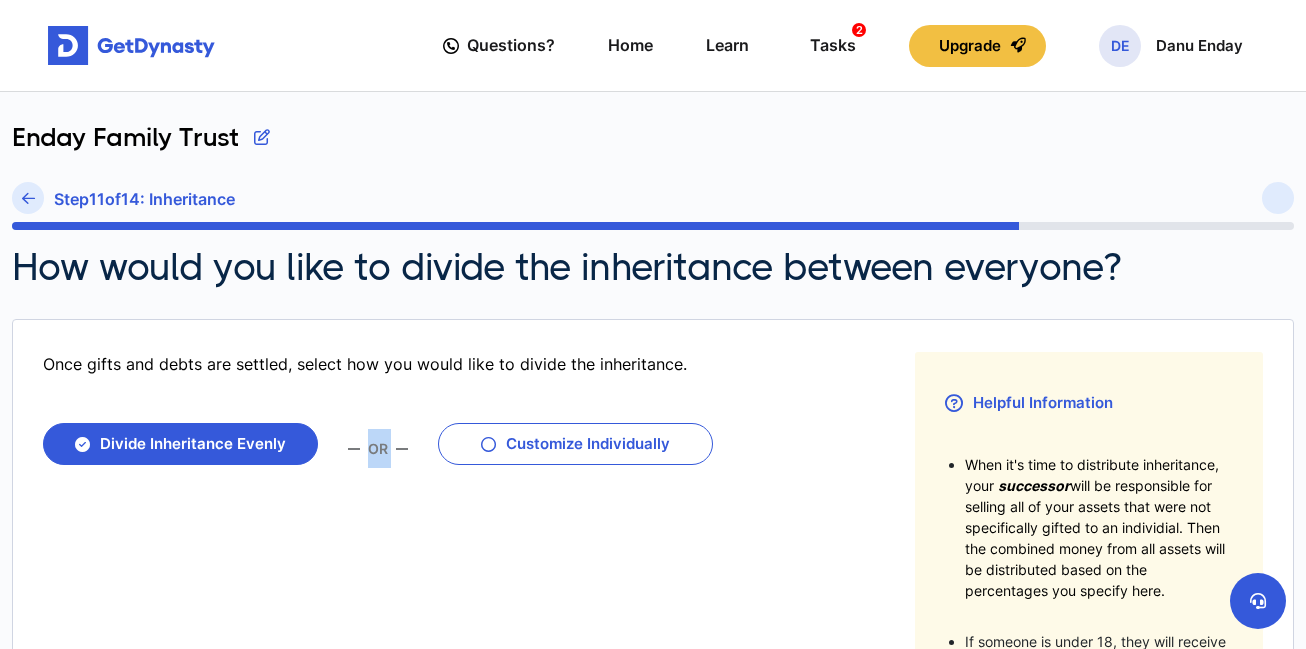 scroll, scrollTop: 174, scrollLeft: 0, axis: vertical 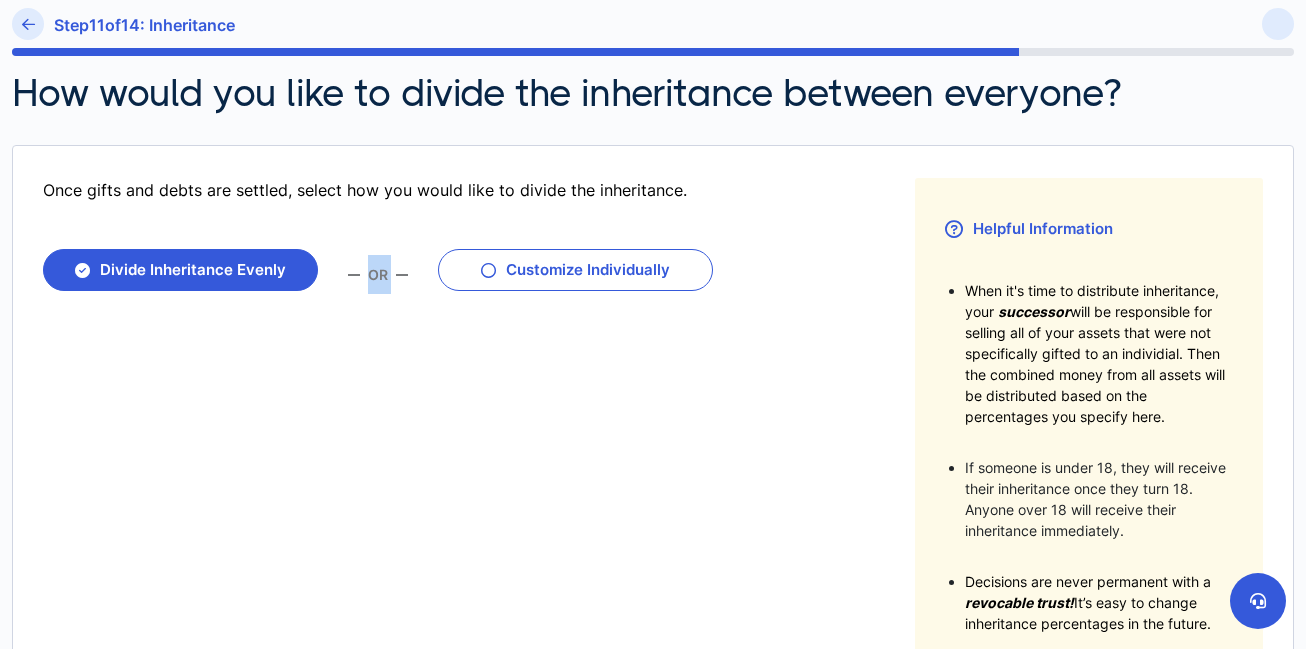 click on "Once gifts and debts are settled, select how you would like to divide the inheritance. Radio Input Divide Inheritance Evenly  OR     Customize Individually" at bounding box center [455, 457] 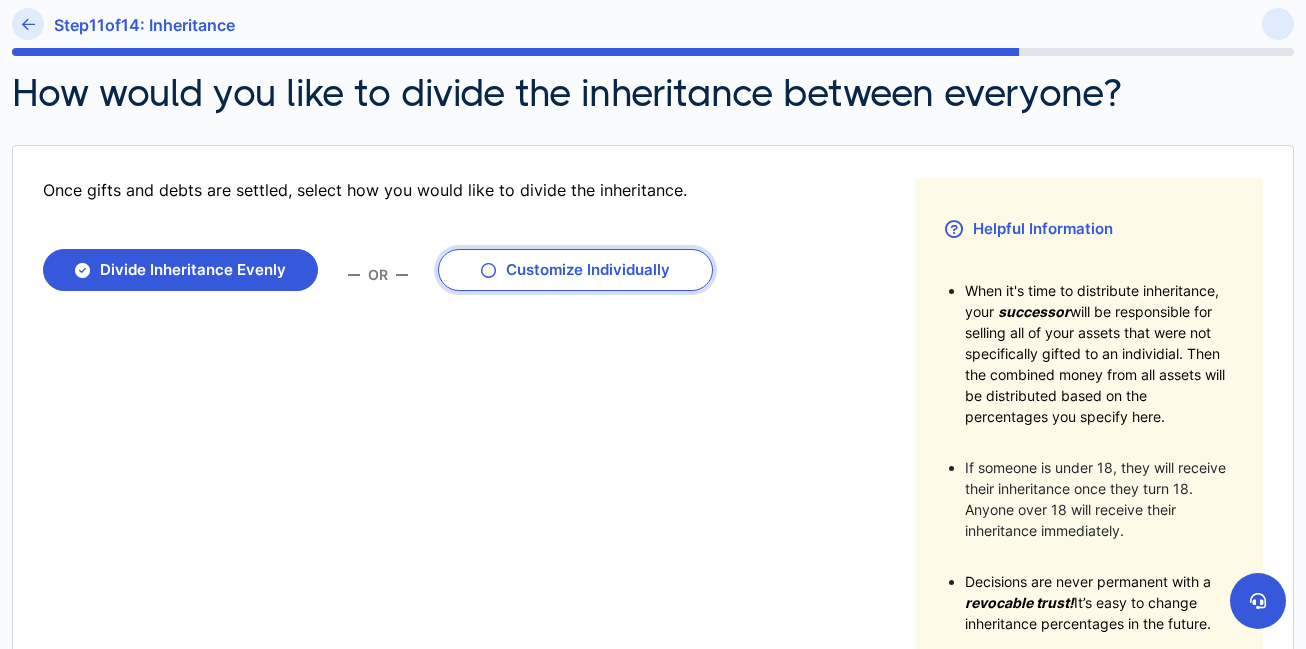 click on "Customize Individually" at bounding box center (575, 270) 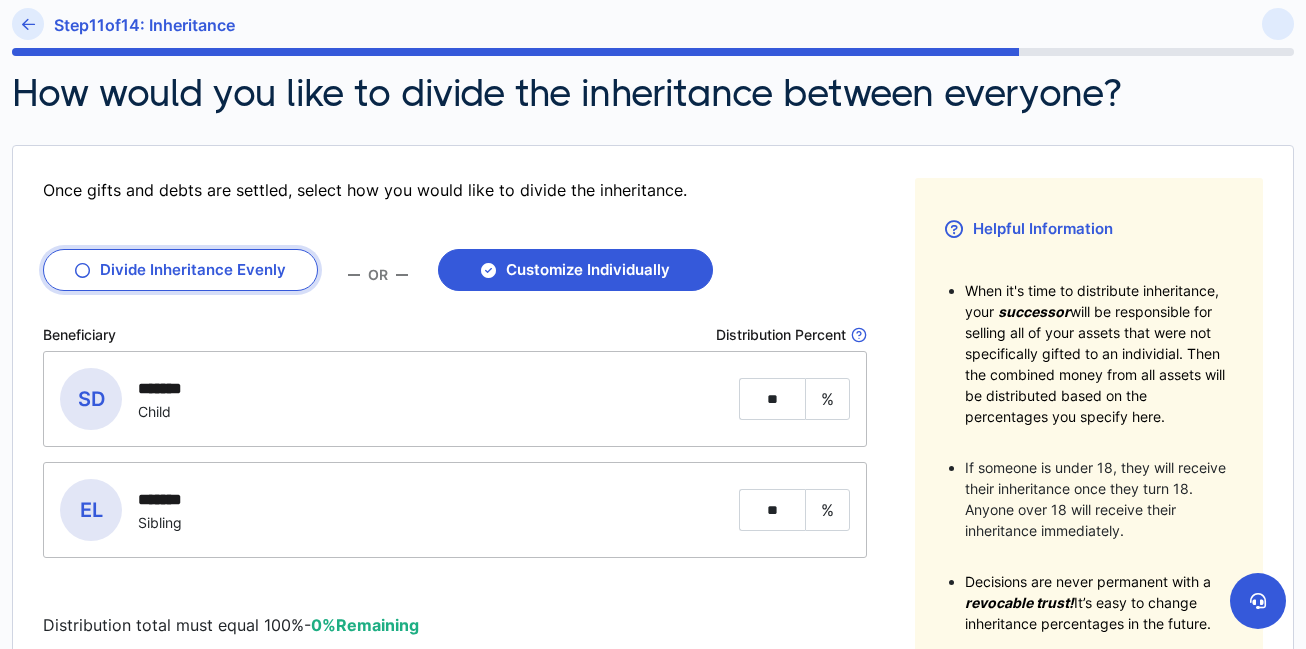 click on "Divide Inheritance Evenly" at bounding box center (180, 270) 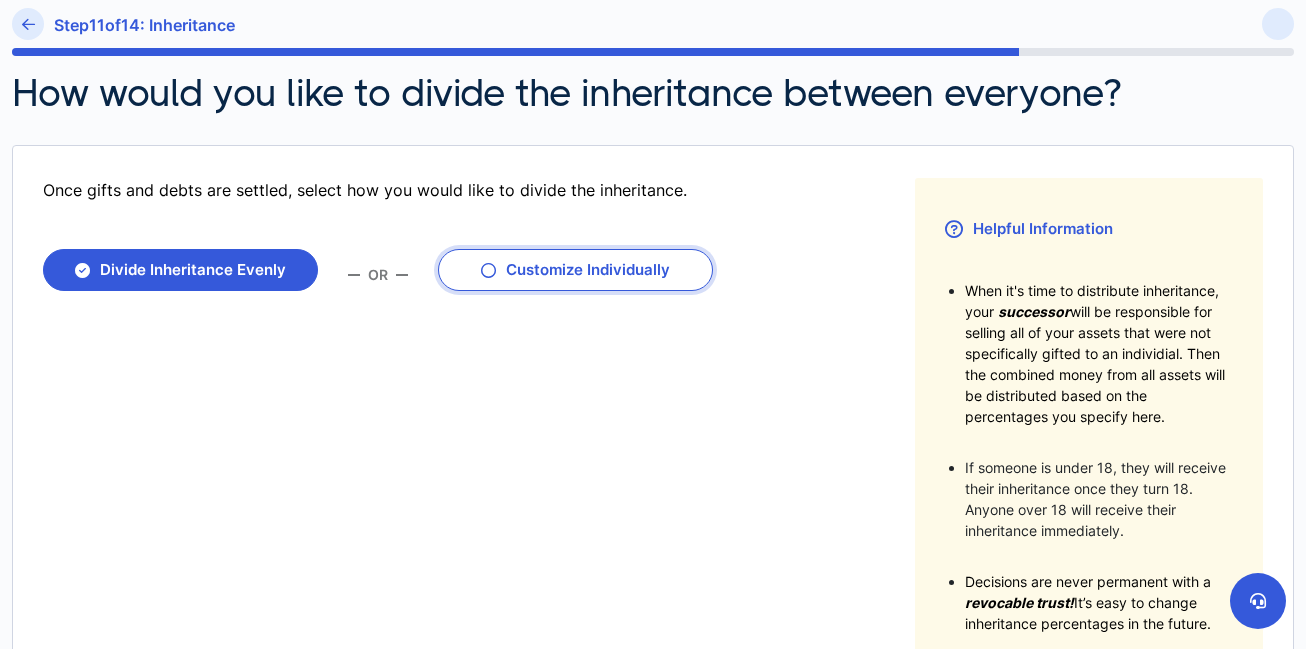 click at bounding box center (488, 270) 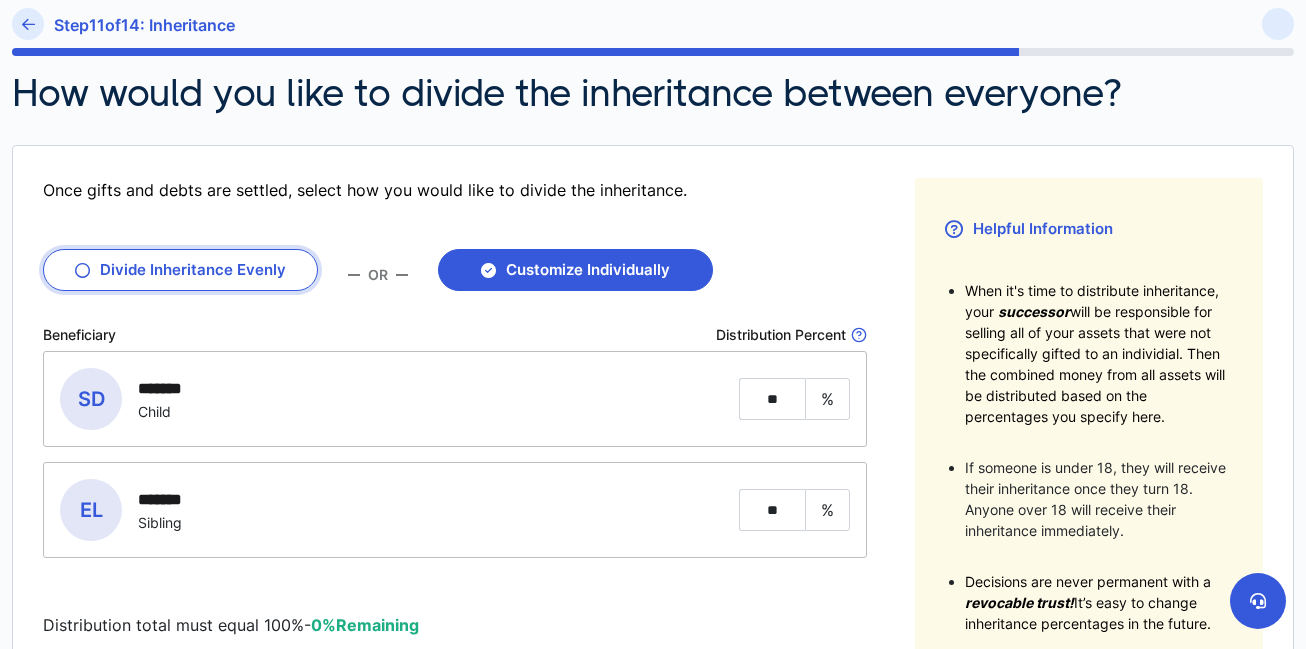 click on "Divide Inheritance Evenly" at bounding box center [180, 270] 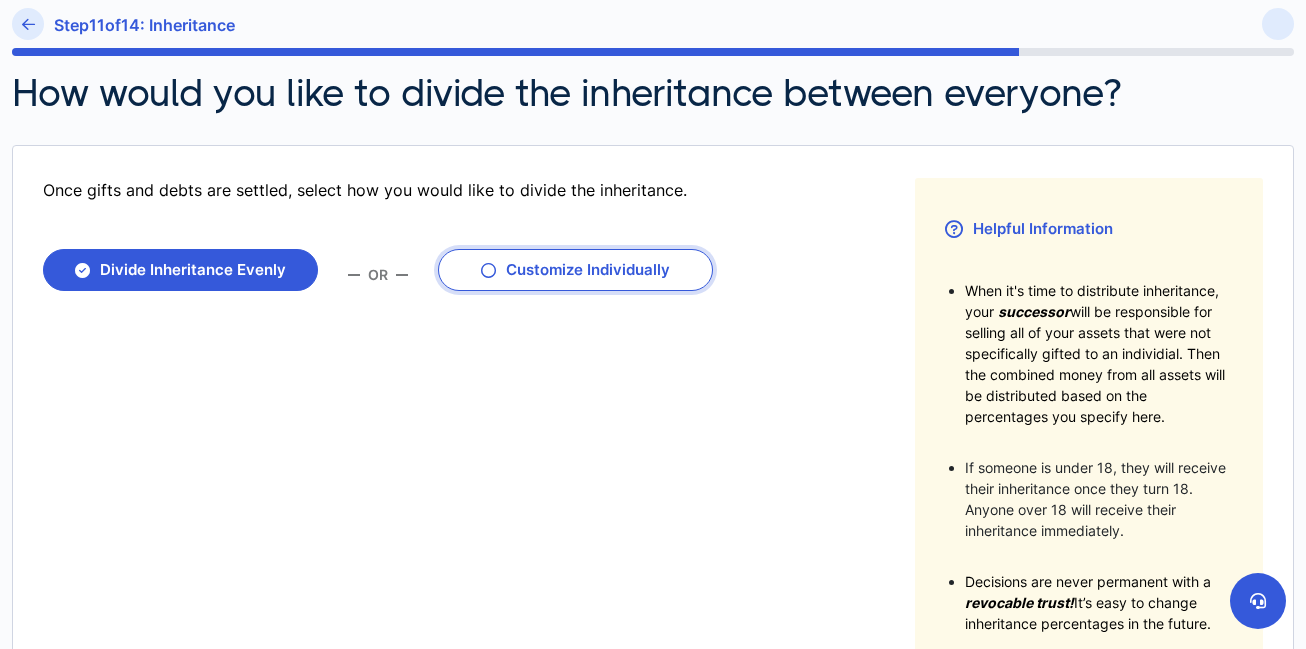 click on "Customize Individually" at bounding box center [575, 270] 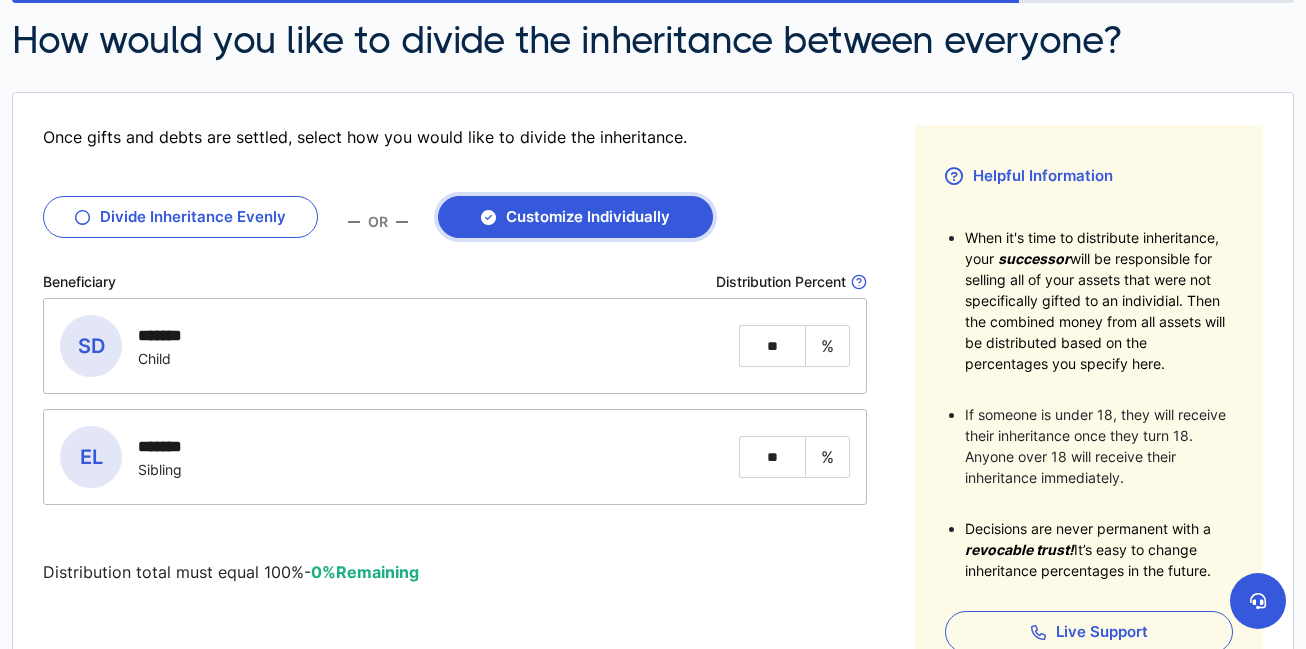 scroll, scrollTop: 228, scrollLeft: 0, axis: vertical 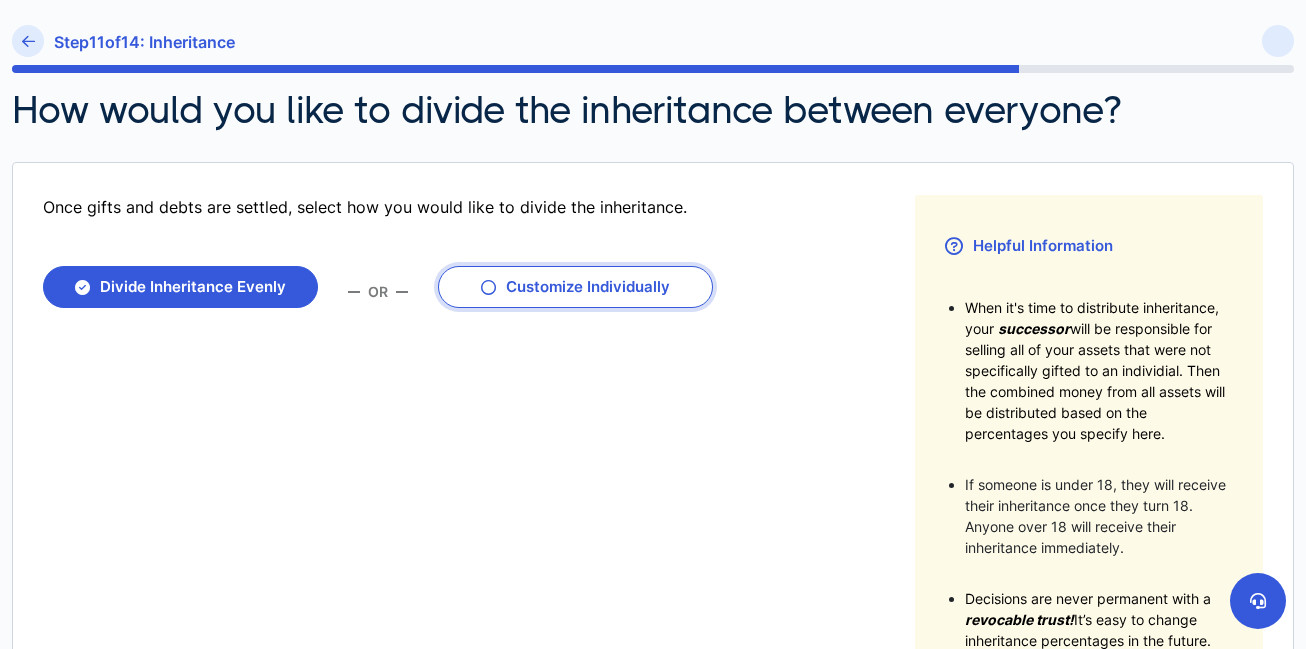 click on "Customize Individually" at bounding box center [575, 287] 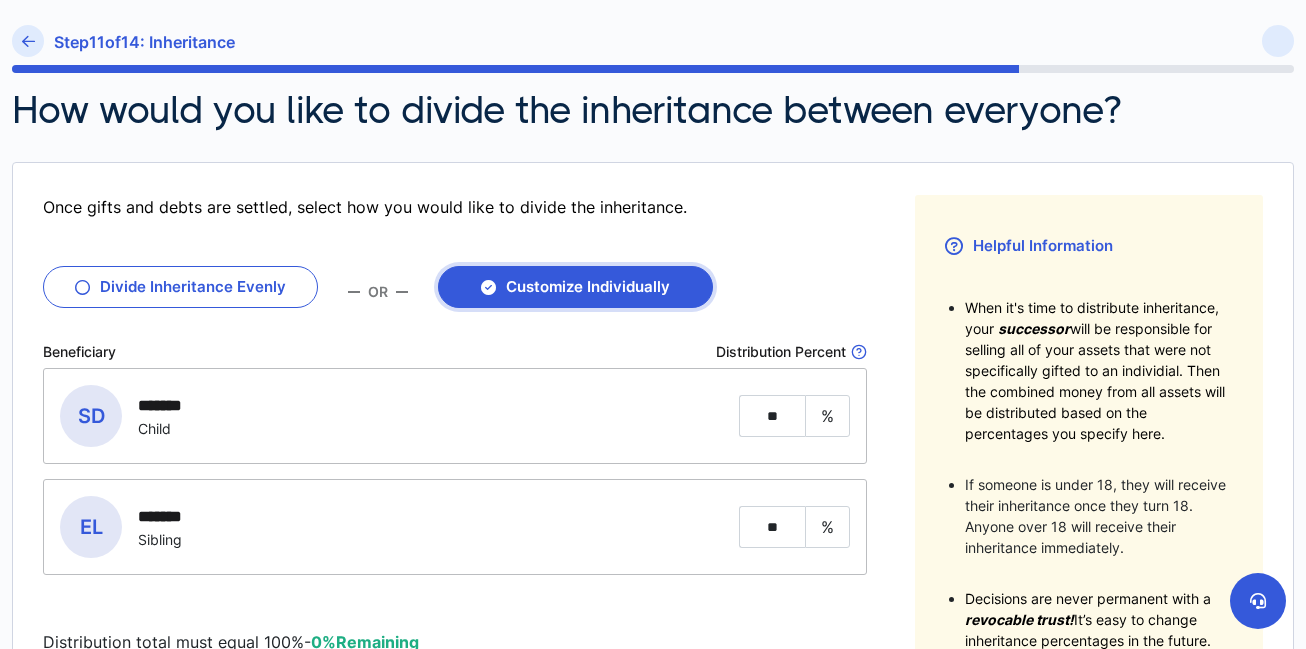 scroll, scrollTop: 277, scrollLeft: 0, axis: vertical 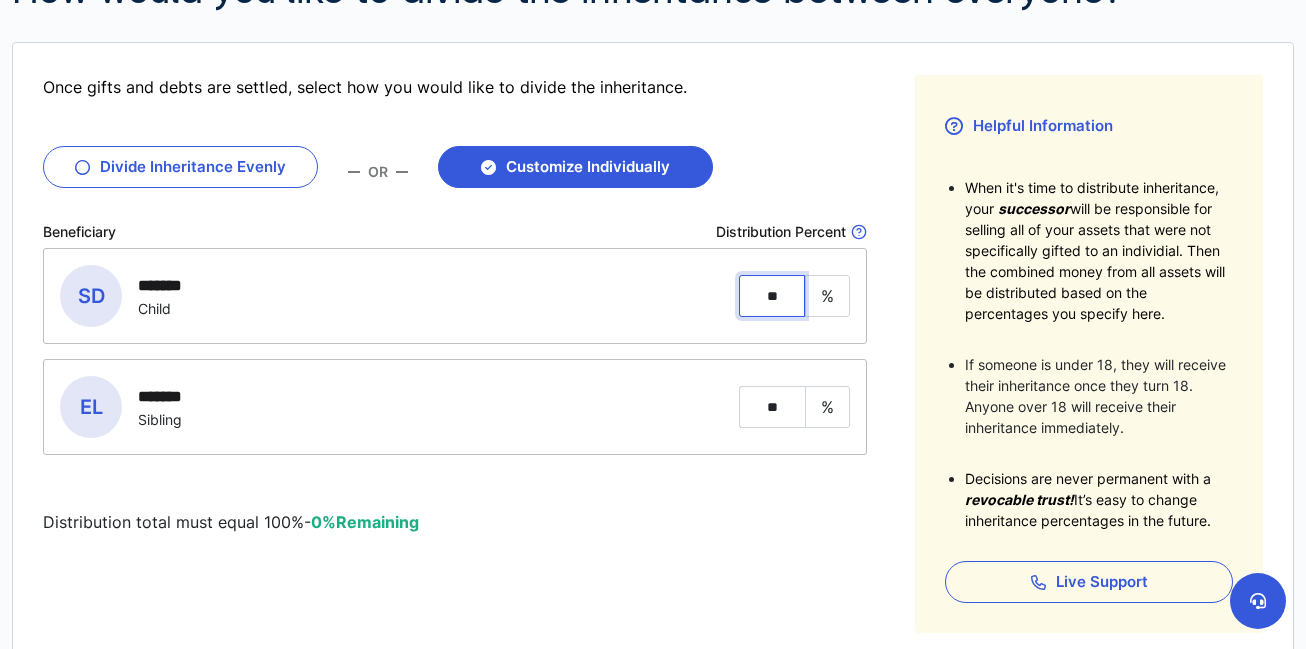 click on "**" at bounding box center (772, 296) 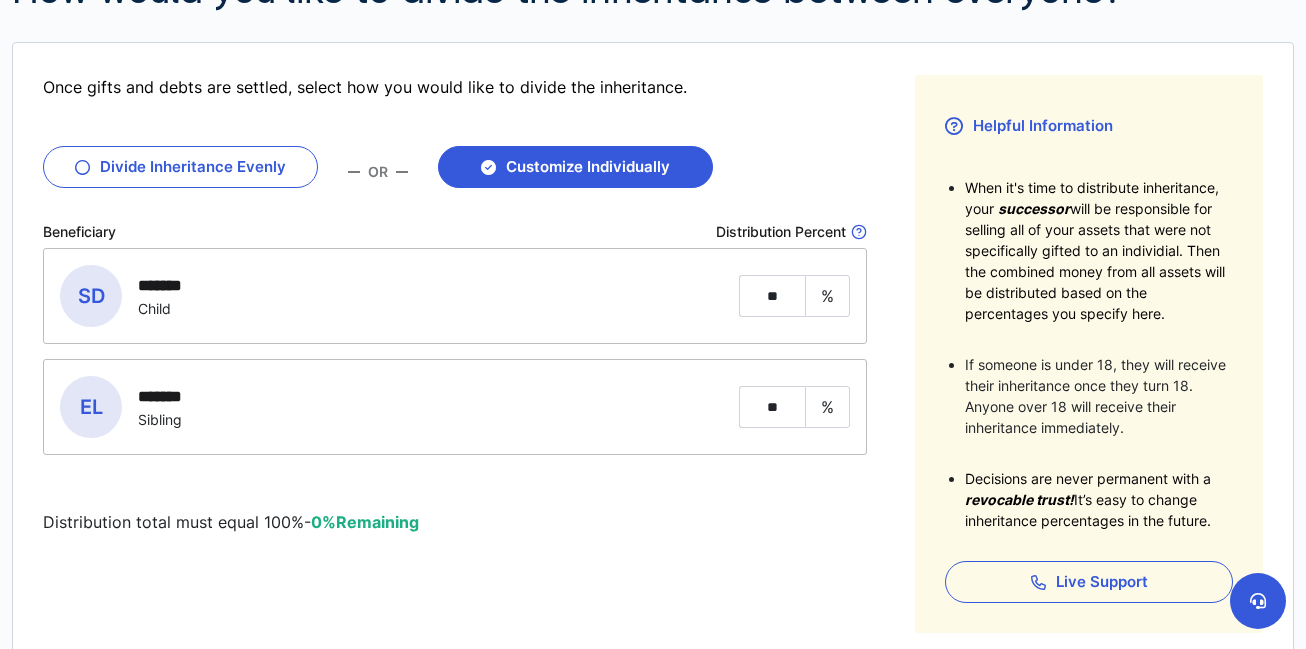click on "EL [LAST] Lan ******* Sibling % **" at bounding box center [455, 407] 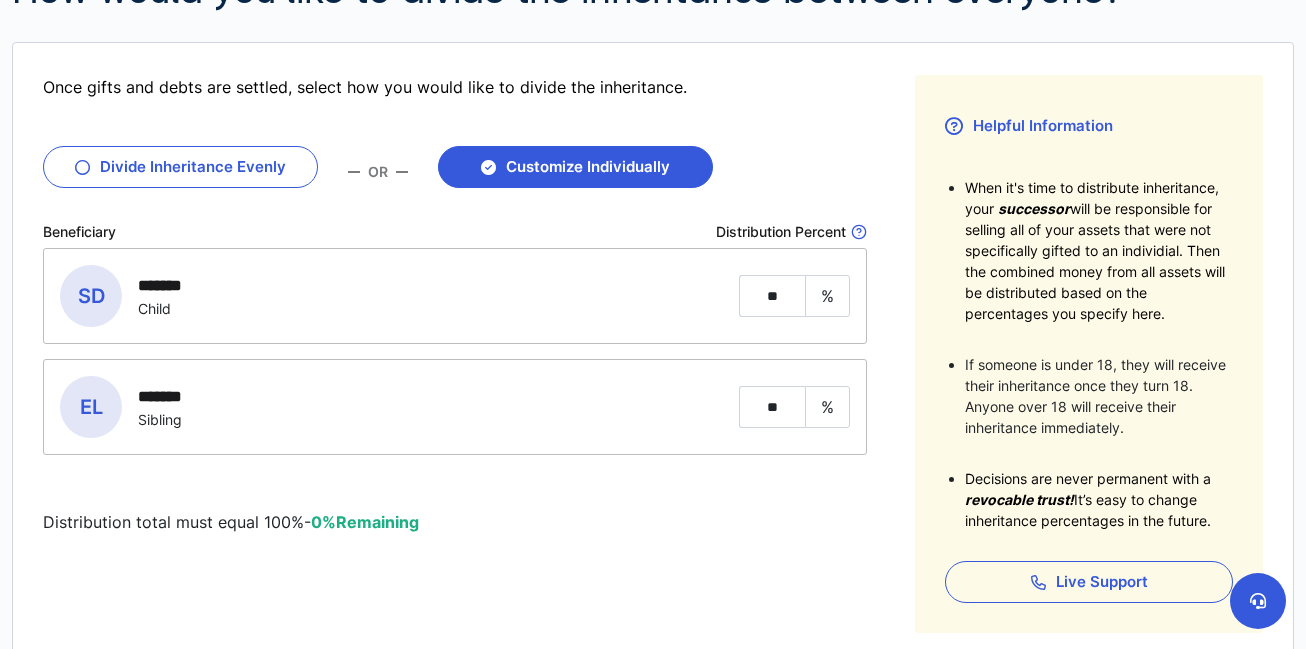 drag, startPoint x: 47, startPoint y: 524, endPoint x: 430, endPoint y: 517, distance: 383.06396 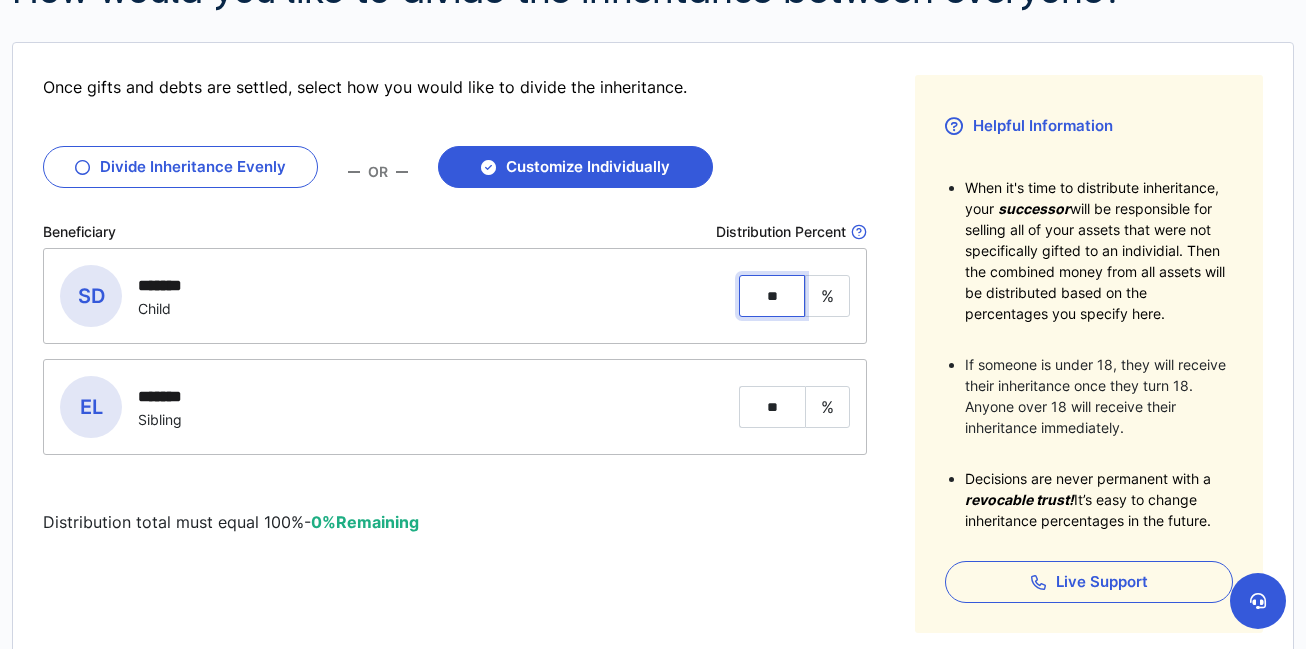 click on "**" at bounding box center (772, 296) 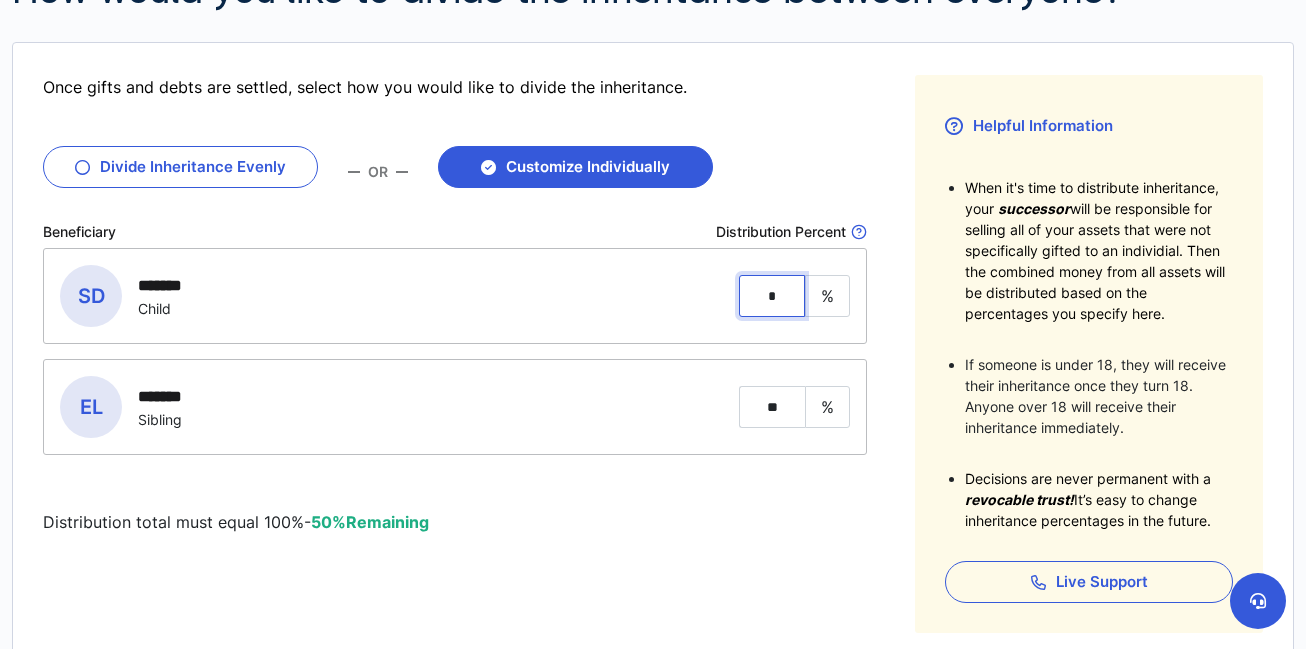 type on "**" 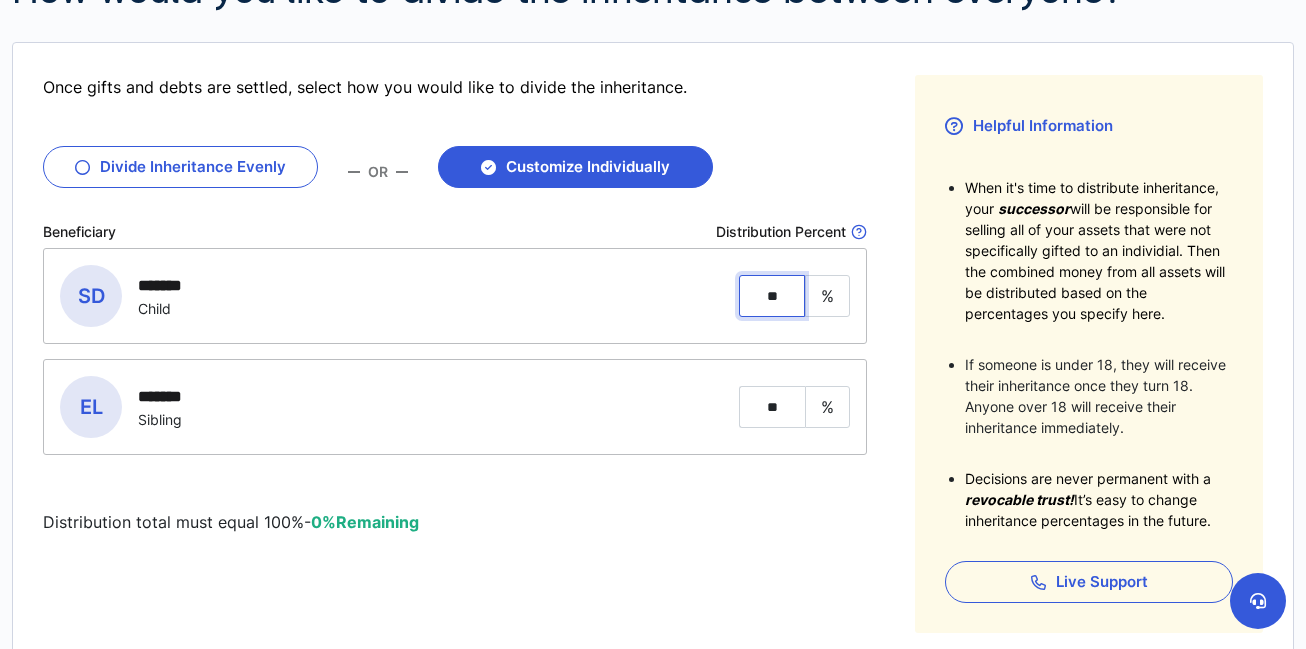 scroll, scrollTop: 0, scrollLeft: 0, axis: both 